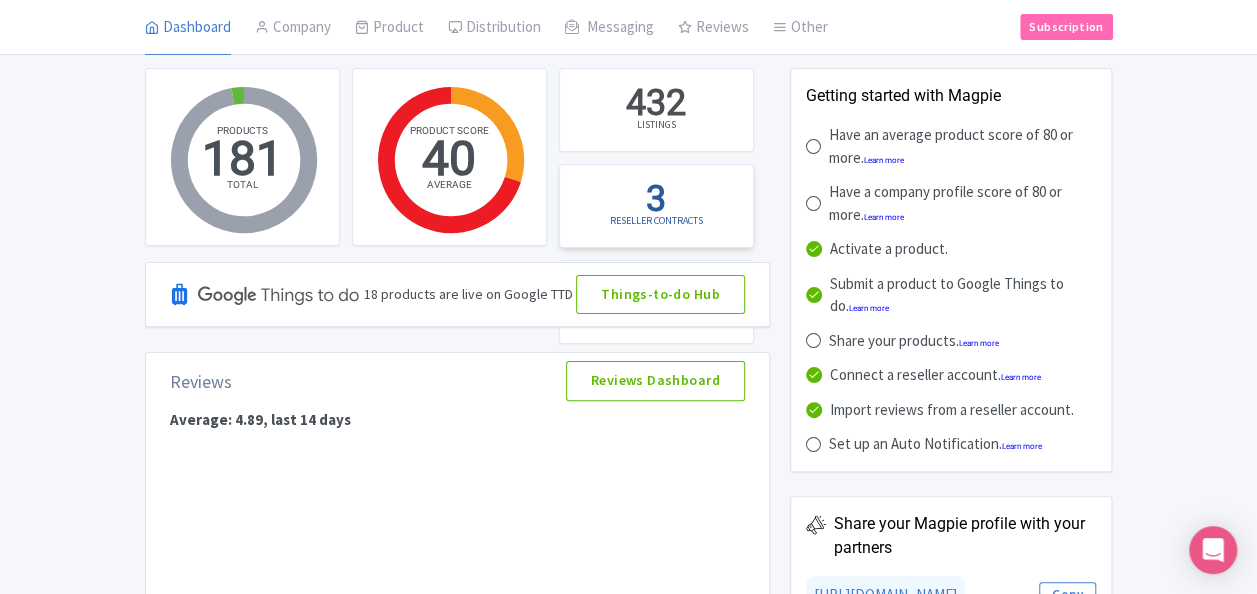 scroll, scrollTop: 0, scrollLeft: 0, axis: both 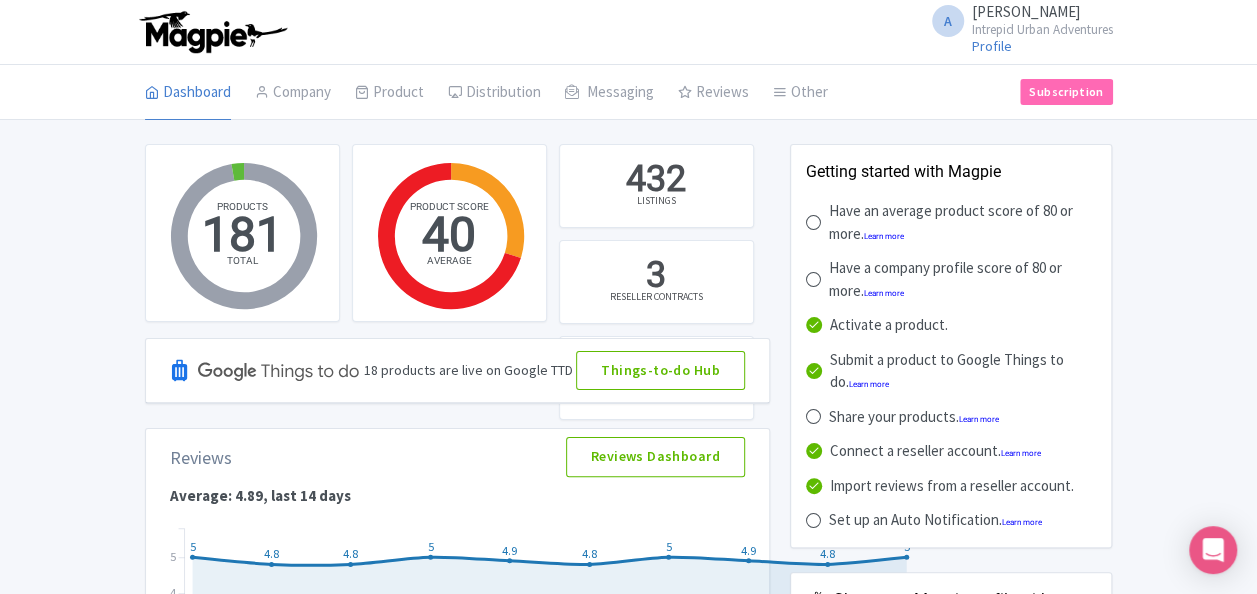 click on "A
An Nguyen
Intrepid Urban Adventures
Profile
Users
Settings
Sign out" at bounding box center [629, 32] 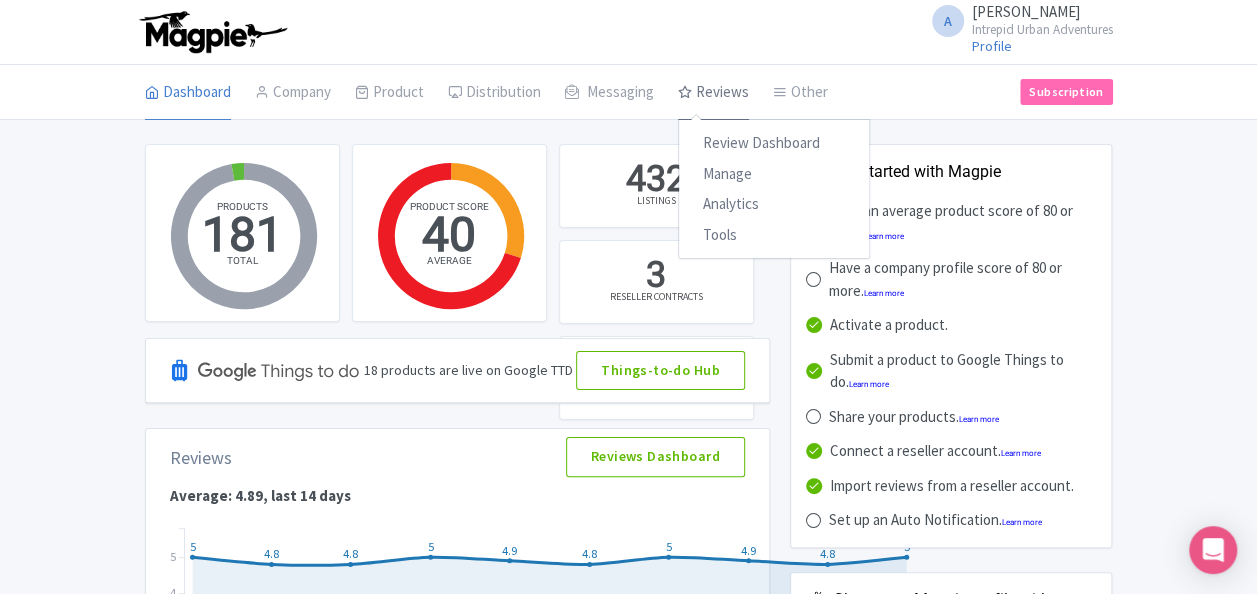 click on "Reviews" at bounding box center (713, 93) 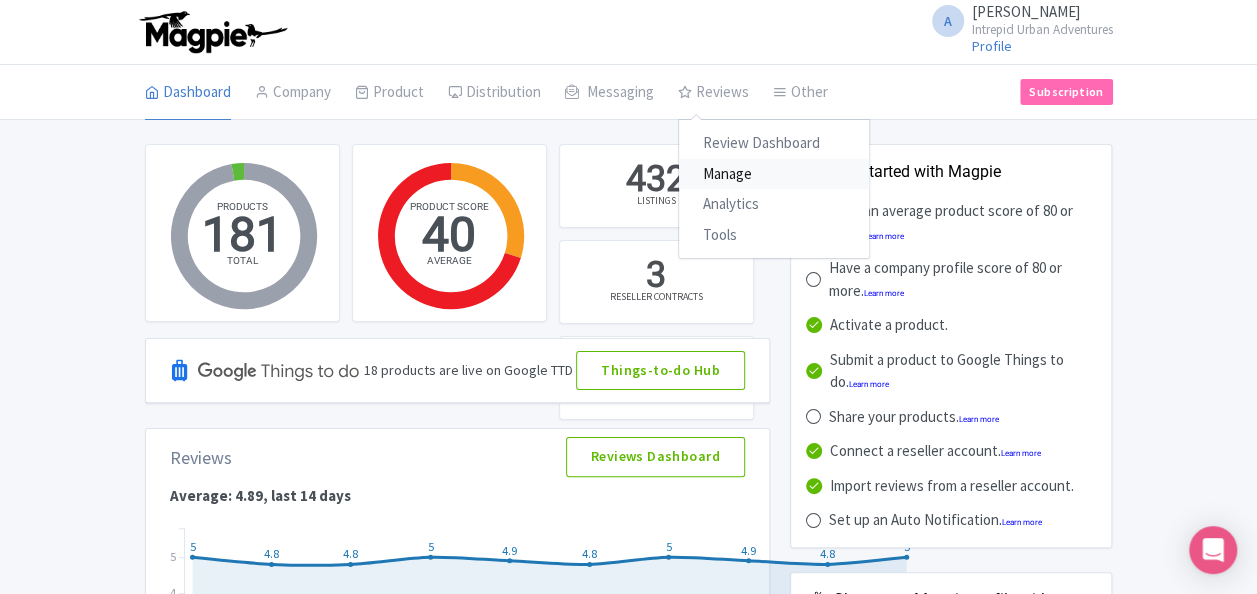 click on "Manage" at bounding box center [774, 174] 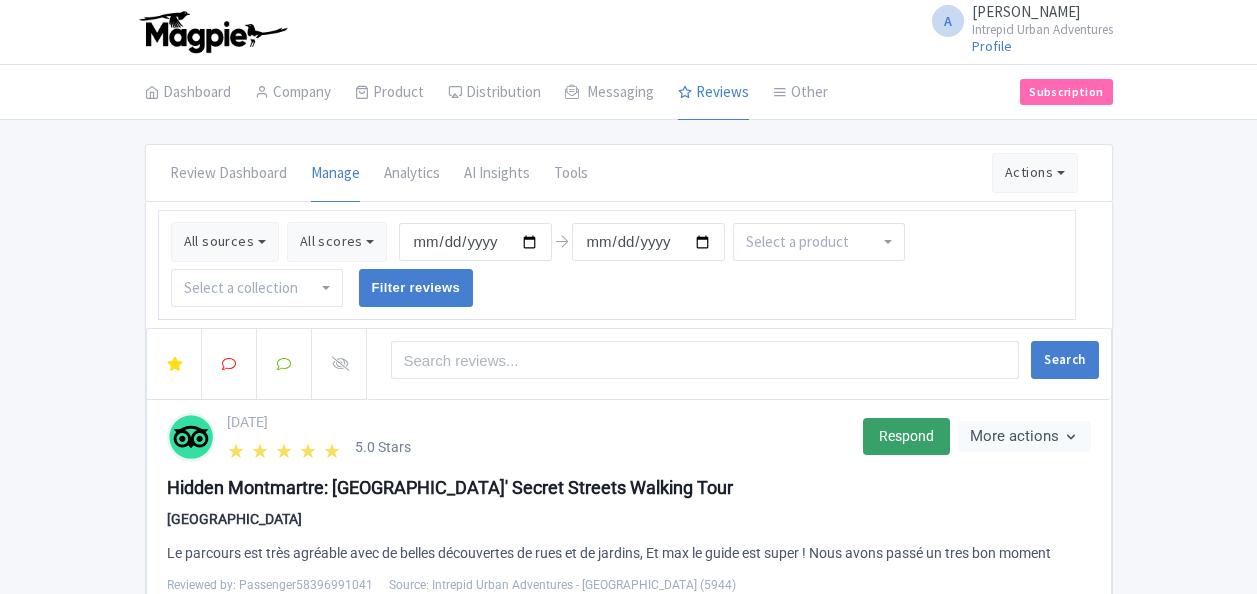 scroll, scrollTop: 0, scrollLeft: 0, axis: both 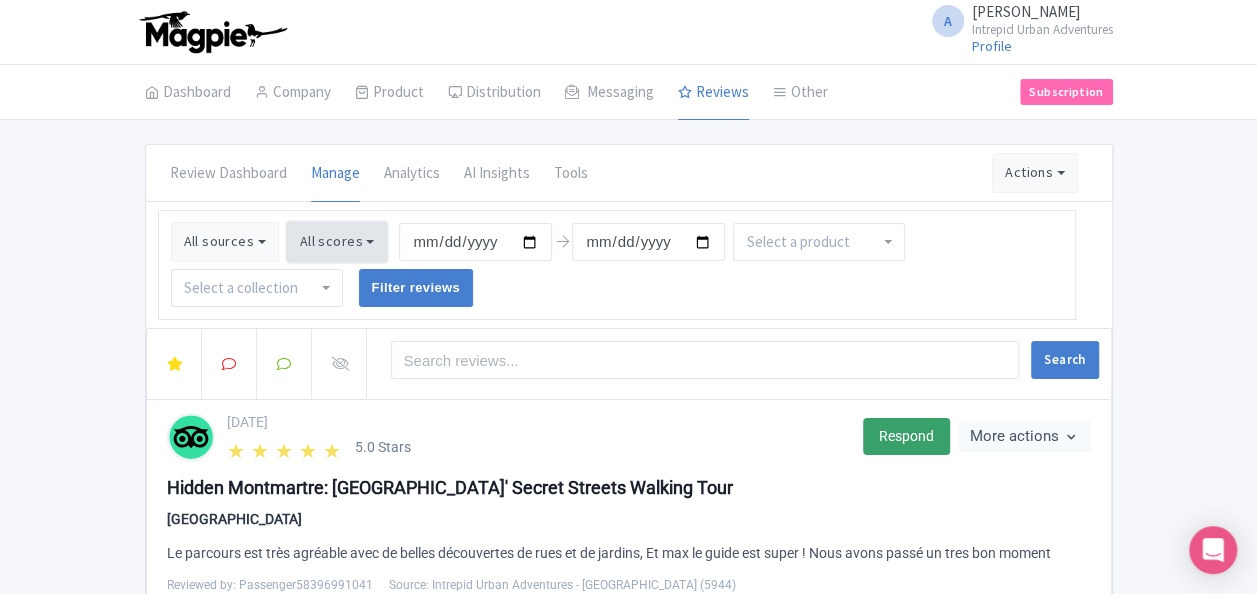 click on "All scores" at bounding box center (337, 242) 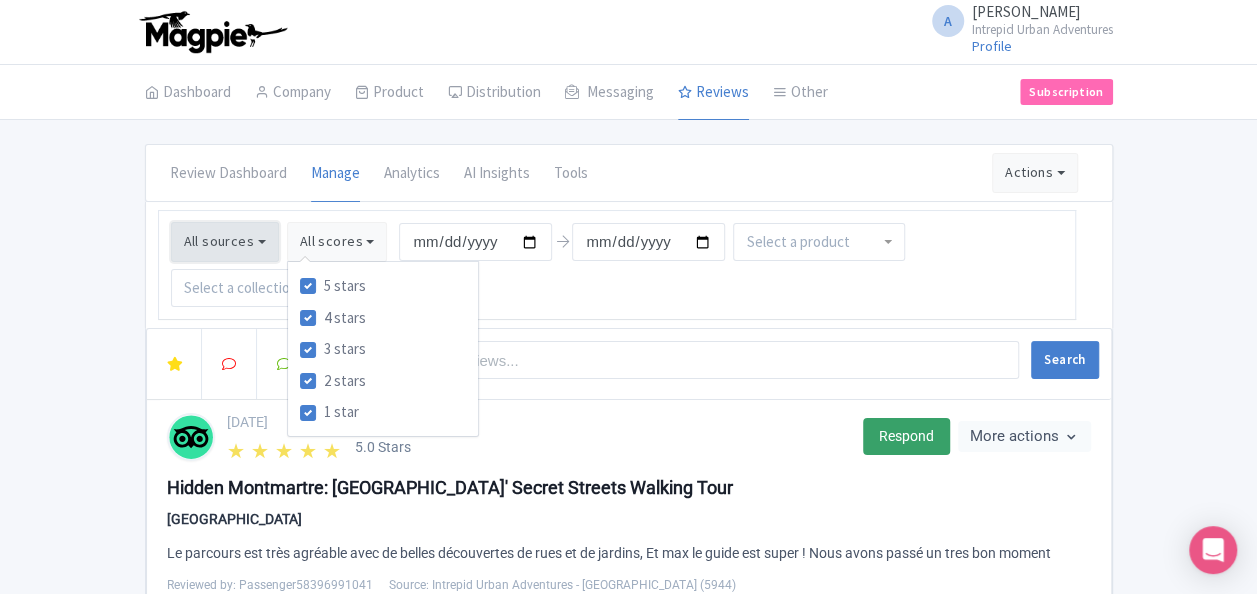 click on "All sources" at bounding box center [225, 242] 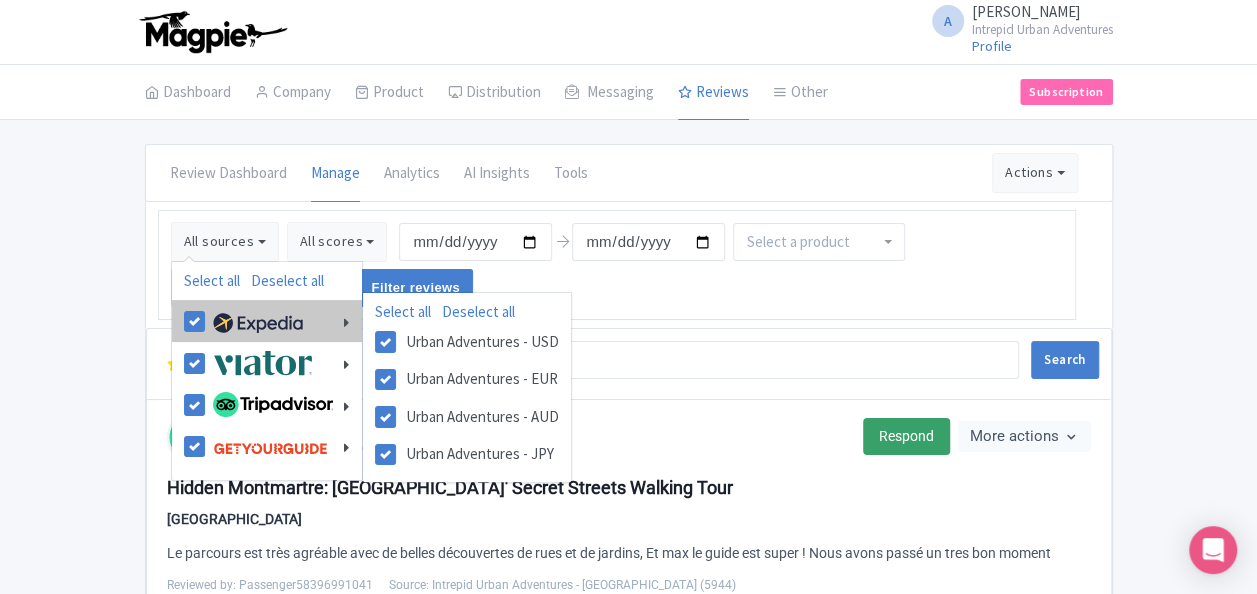 click at bounding box center [255, 321] 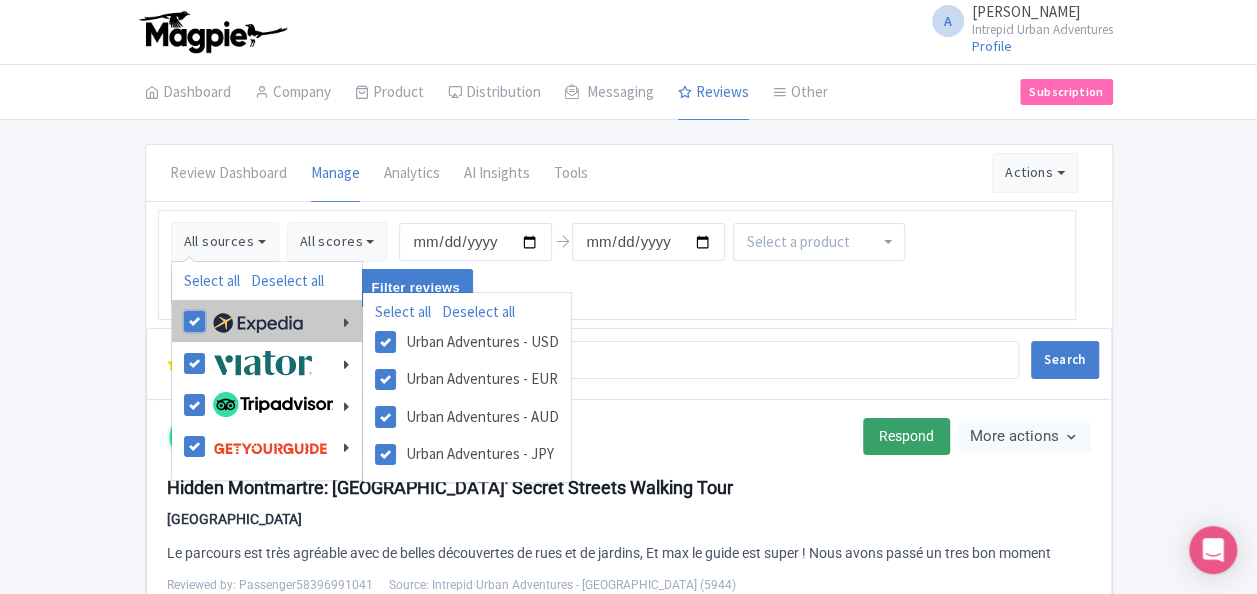 click at bounding box center [214, 310] 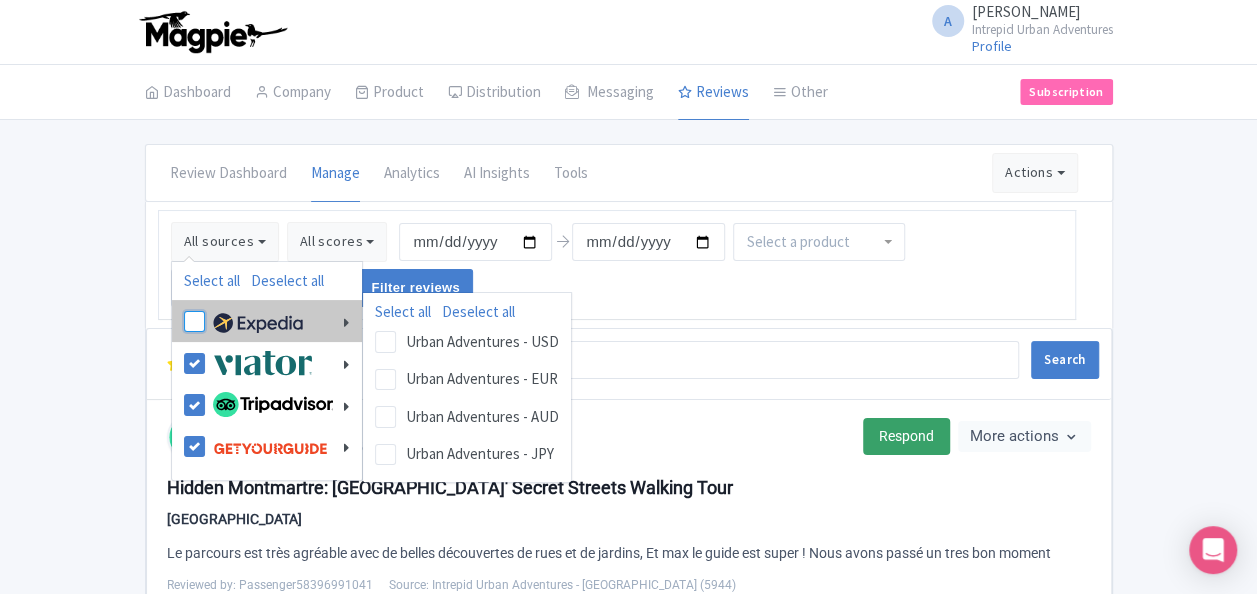 checkbox on "false" 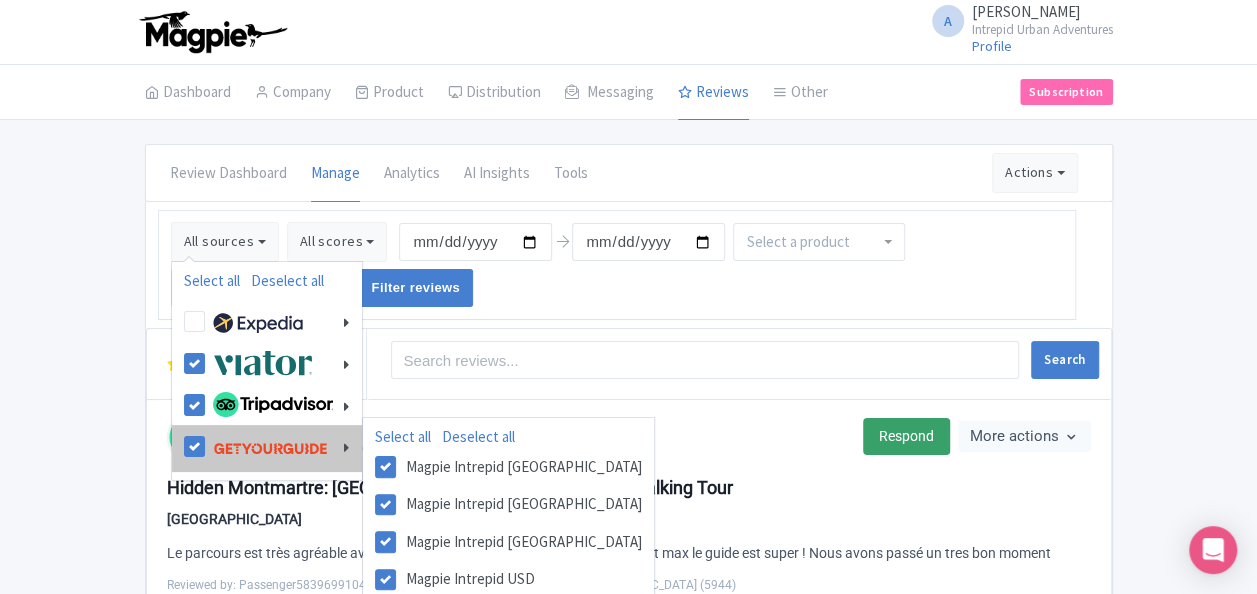 click at bounding box center [268, 448] 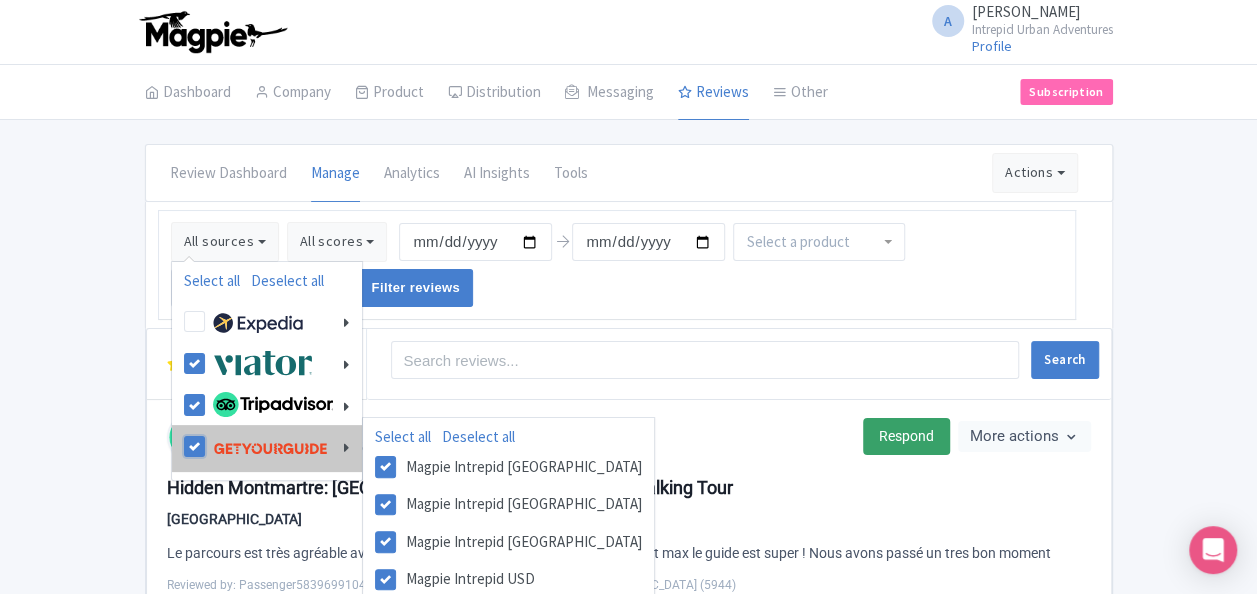 click at bounding box center [214, 435] 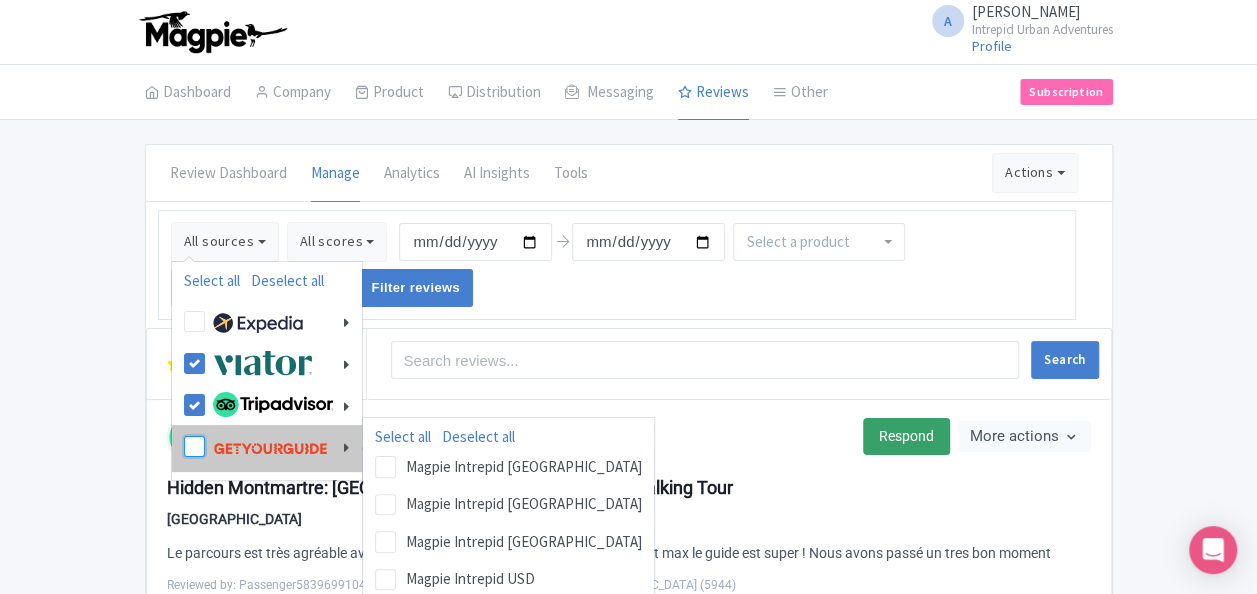 checkbox on "false" 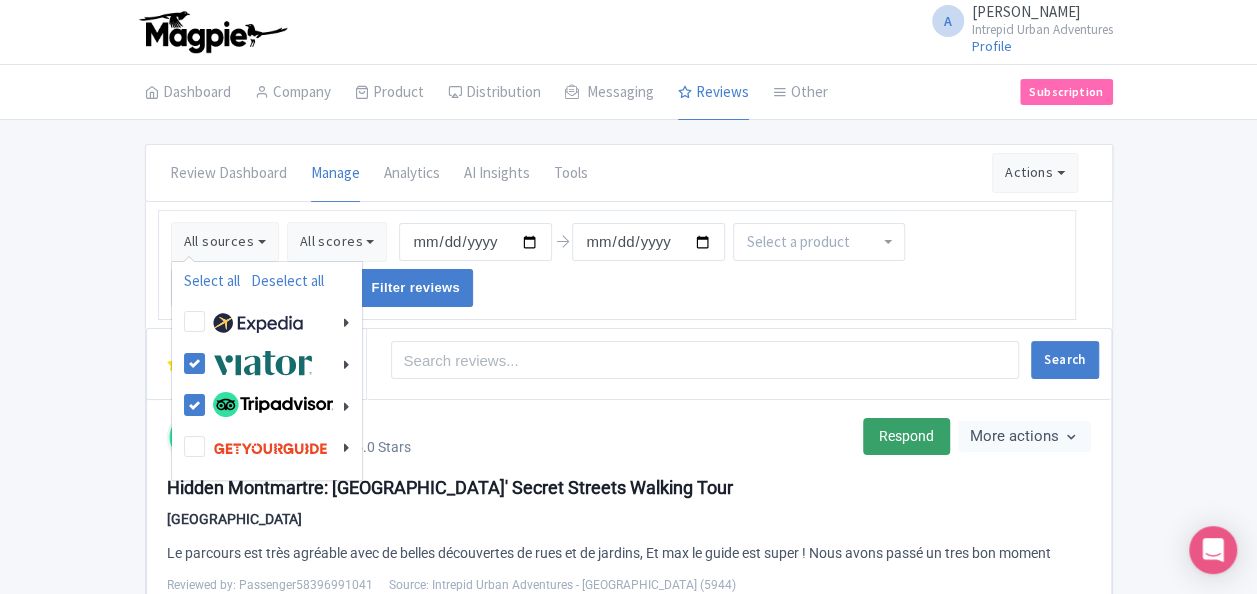 click on "Review Dashboard
[GEOGRAPHIC_DATA]
Analytics
AI Insights
Tools
Actions
Import new reviews
Download Reviews
Manage Review Responder tool" at bounding box center [629, 173] 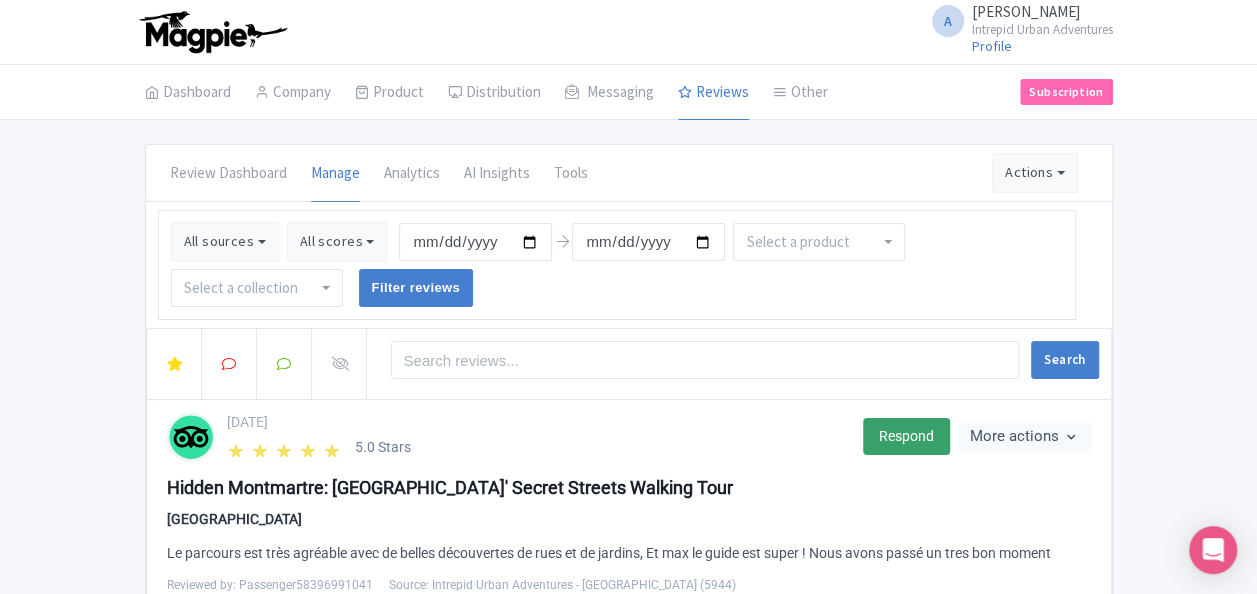 click on "Review Dashboard
[GEOGRAPHIC_DATA]
Analytics
AI Insights
Tools
Actions
Import new reviews
Download Reviews
Manage Review Responder tool" at bounding box center (629, 173) 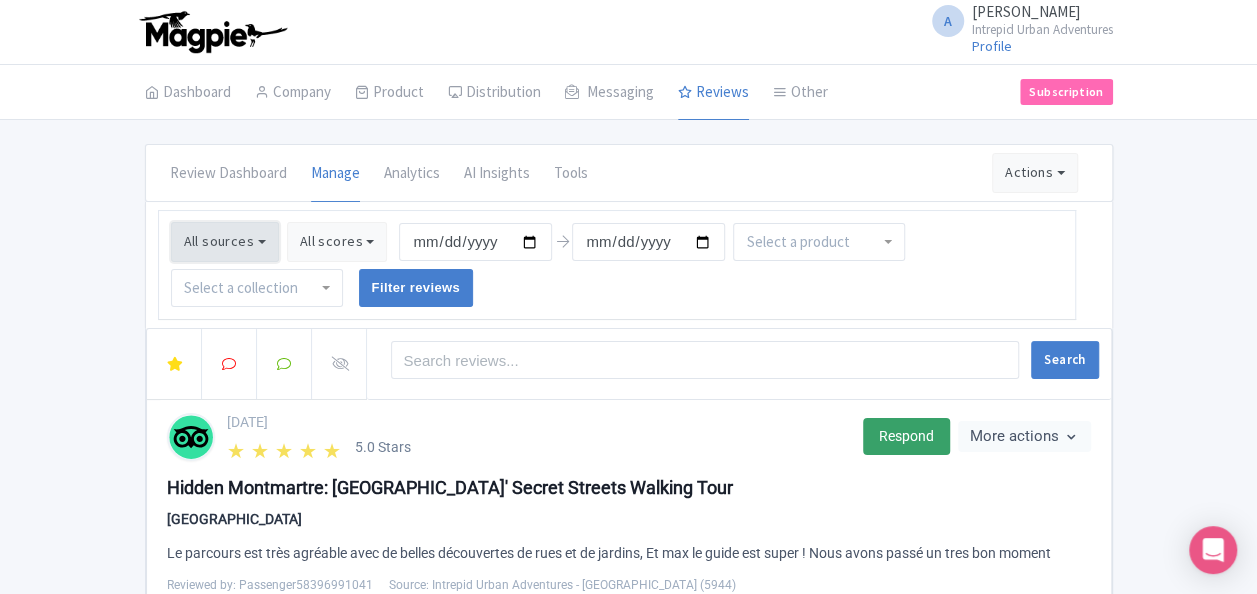 click on "All sources" at bounding box center (225, 242) 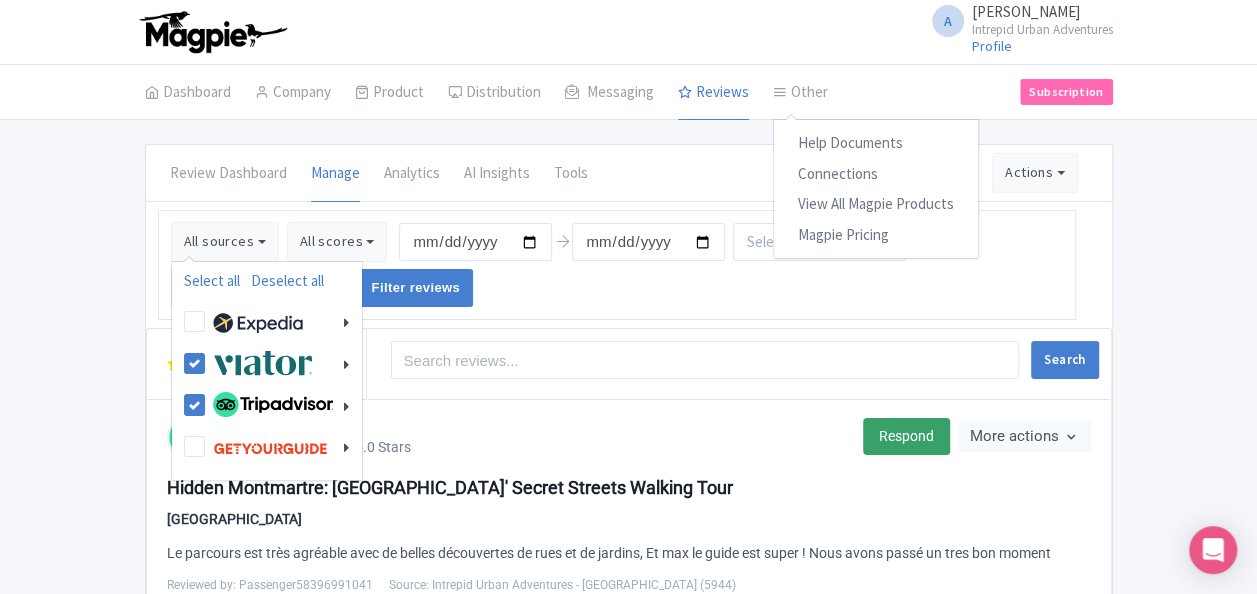 drag, startPoint x: 805, startPoint y: 118, endPoint x: 852, endPoint y: 122, distance: 47.169907 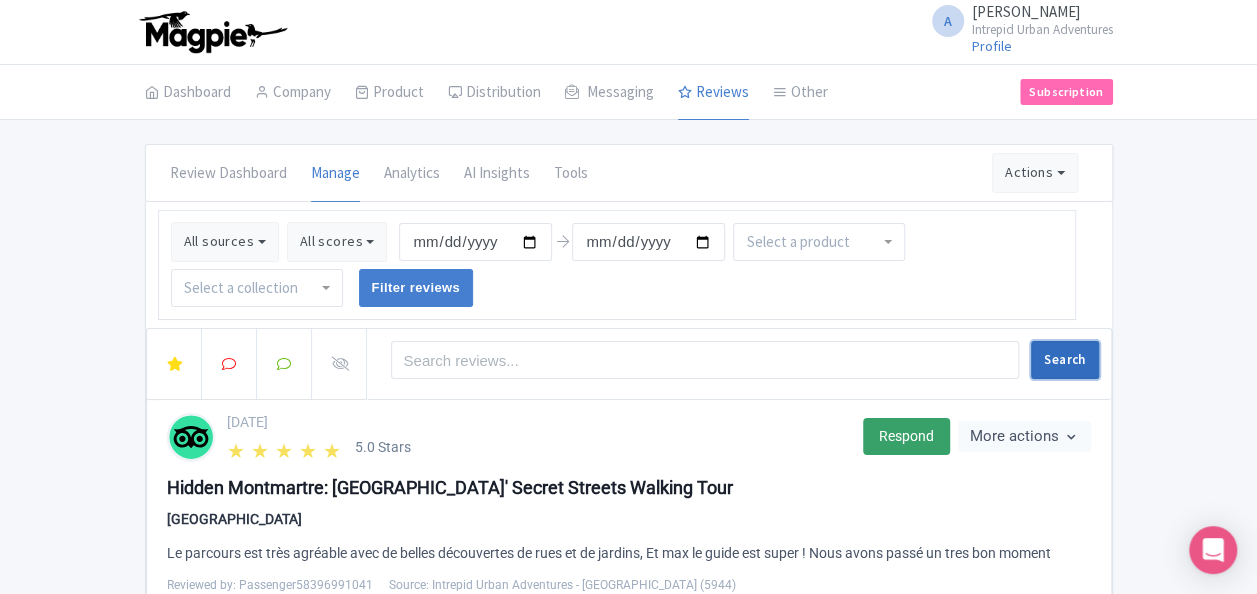 click on "Search" at bounding box center [1064, 360] 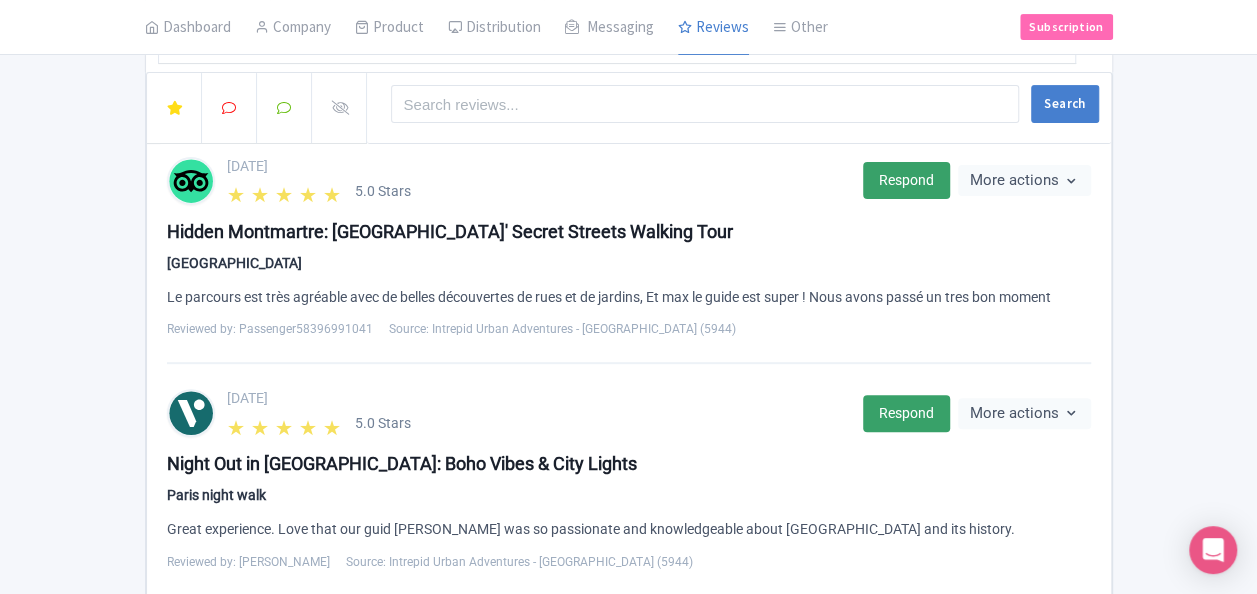 scroll, scrollTop: 300, scrollLeft: 0, axis: vertical 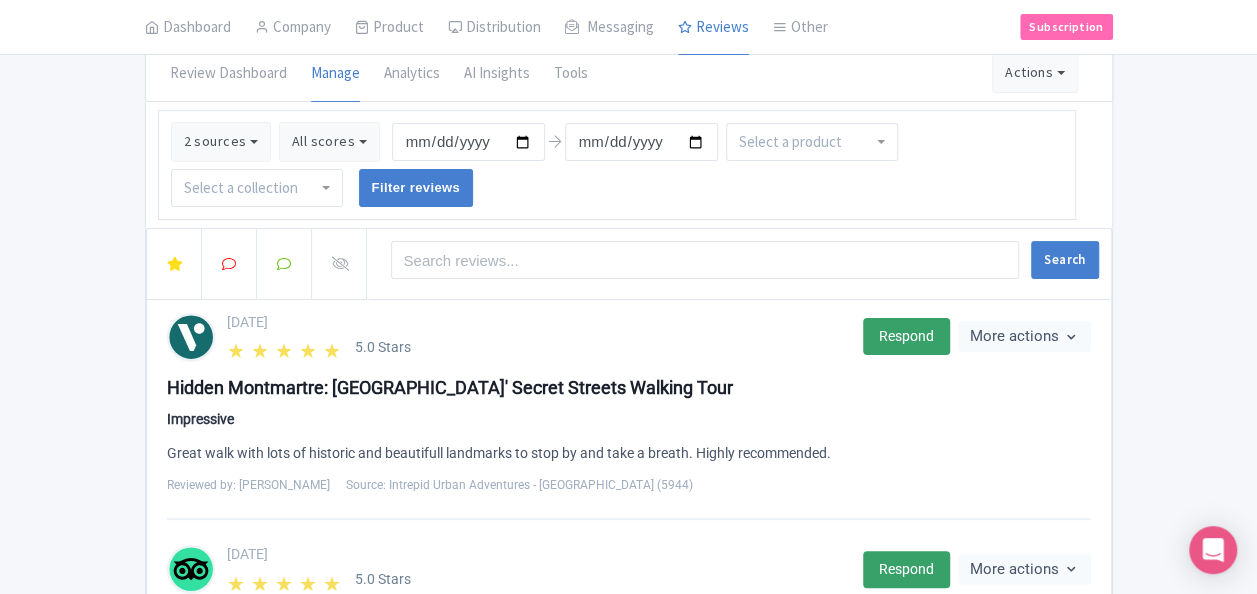 click on "Hidden Montmartre: [GEOGRAPHIC_DATA]' Secret Streets Walking Tour" at bounding box center [629, 387] 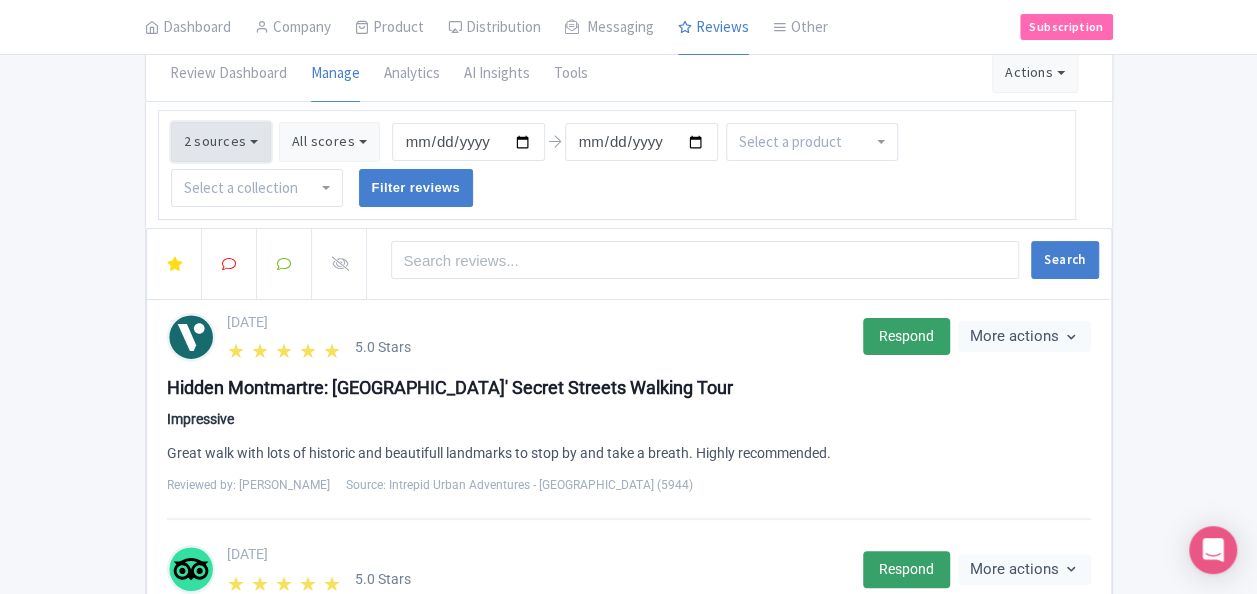 click on "2 sources" at bounding box center (221, 142) 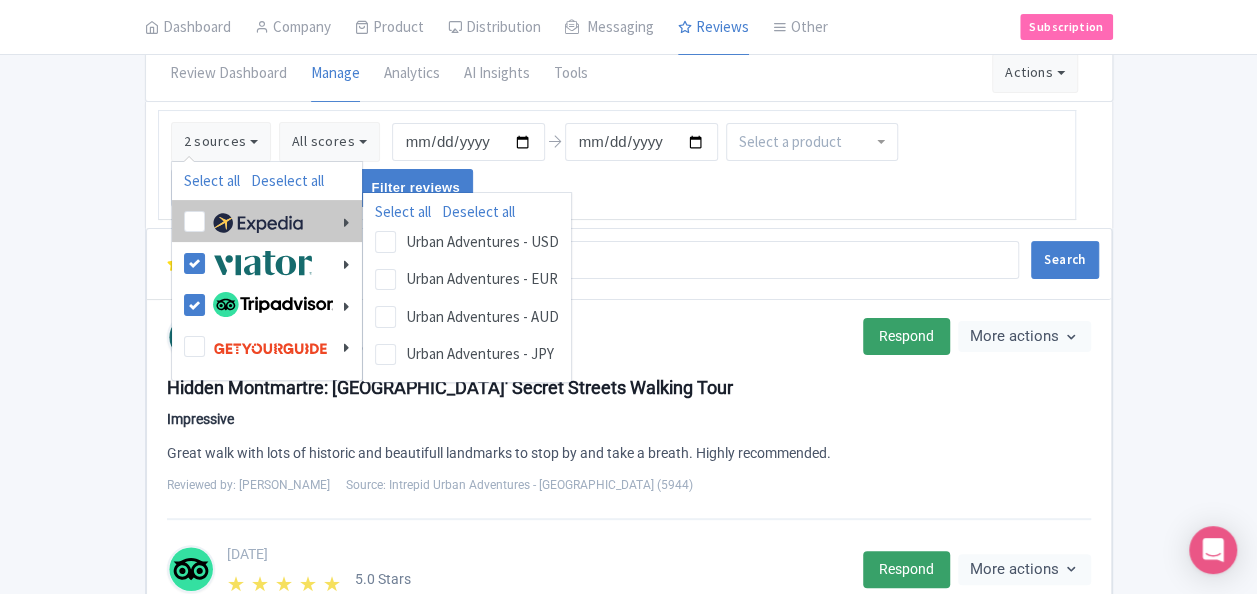 click at bounding box center (255, 221) 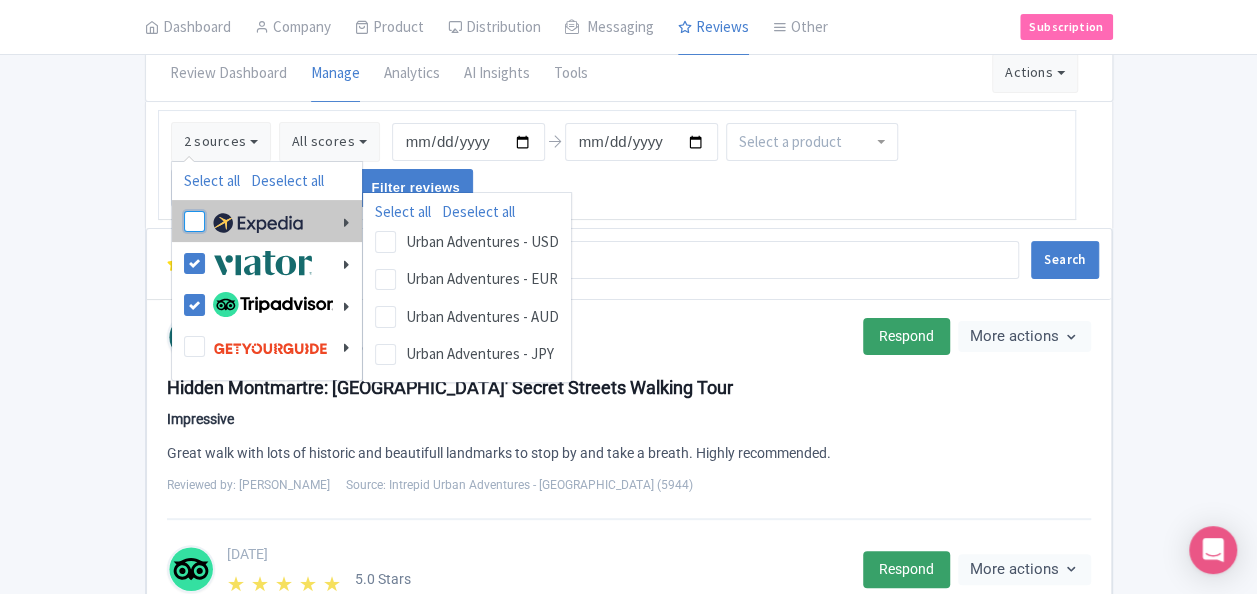 click at bounding box center [214, 210] 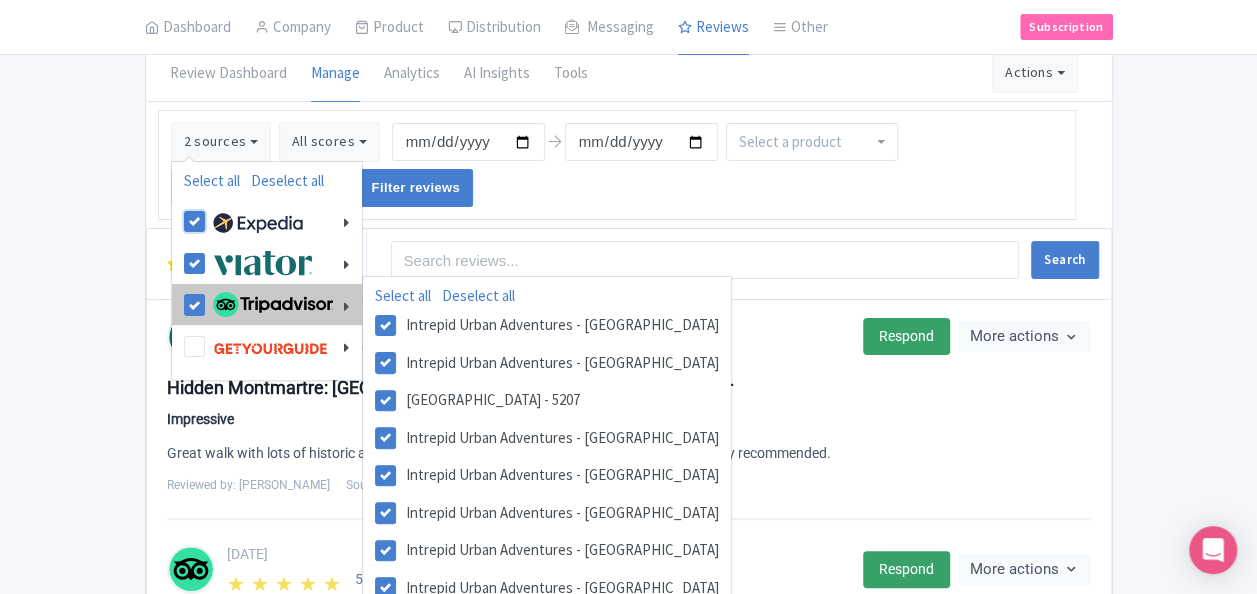 checkbox on "true" 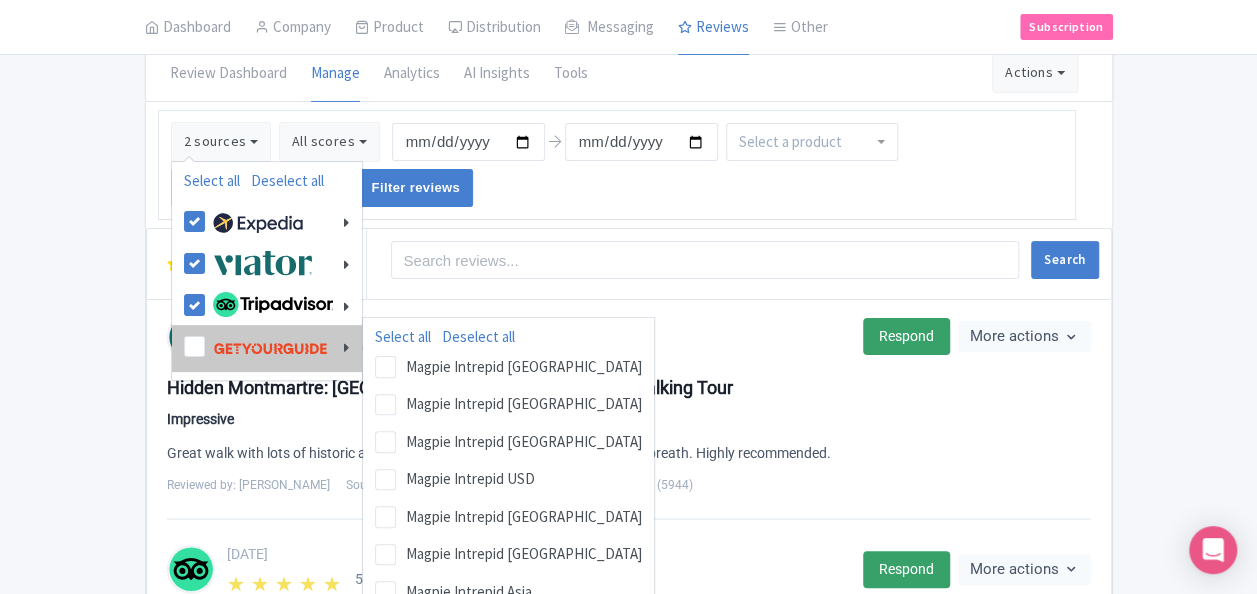 click at bounding box center [268, 348] 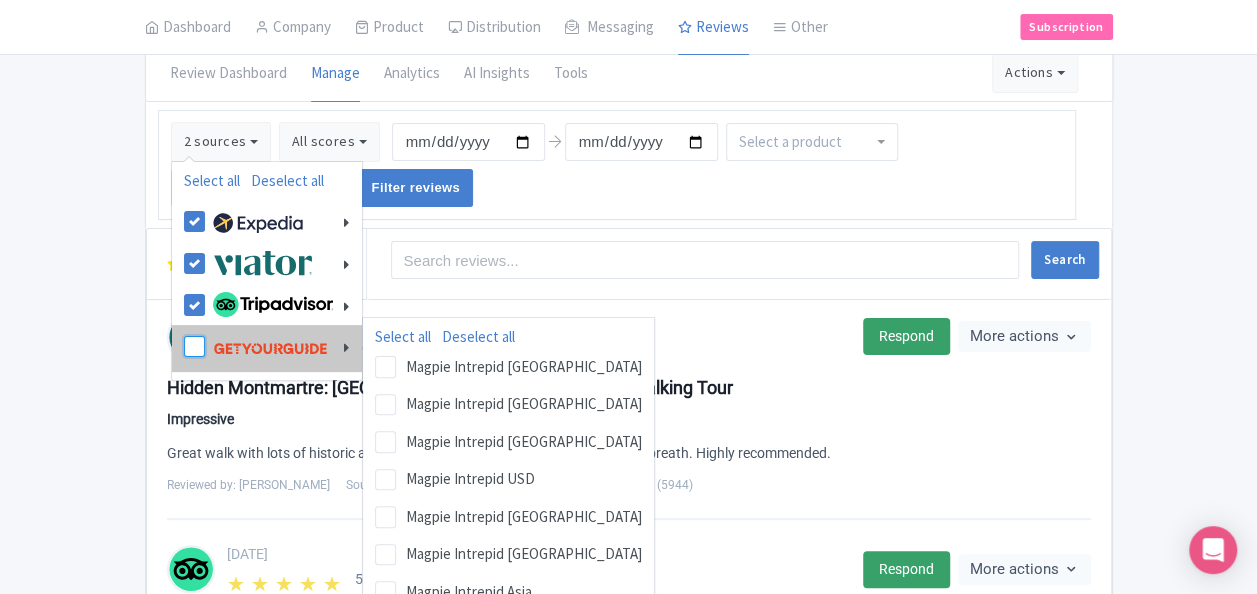 click at bounding box center (214, 335) 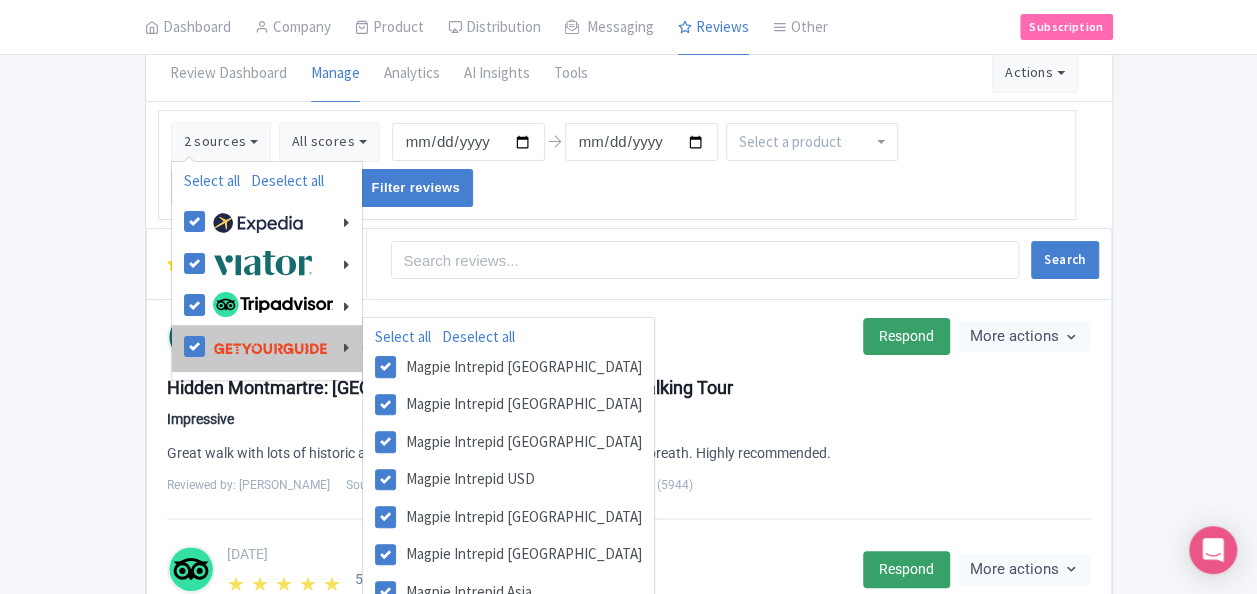 checkbox on "true" 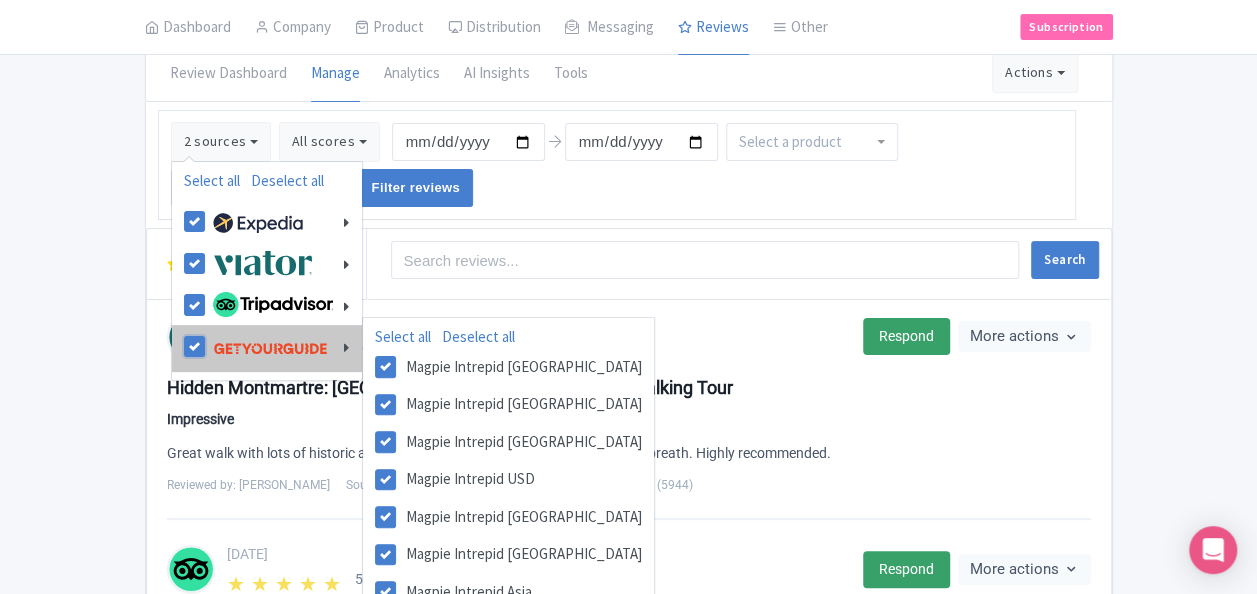 click at bounding box center [214, 335] 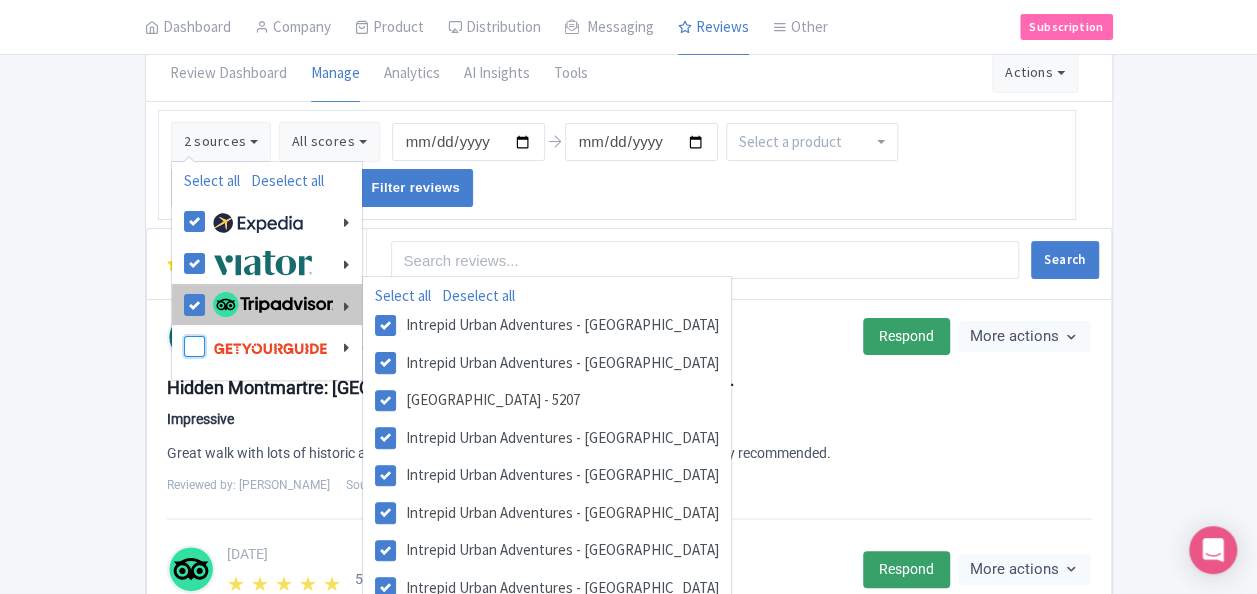 checkbox on "false" 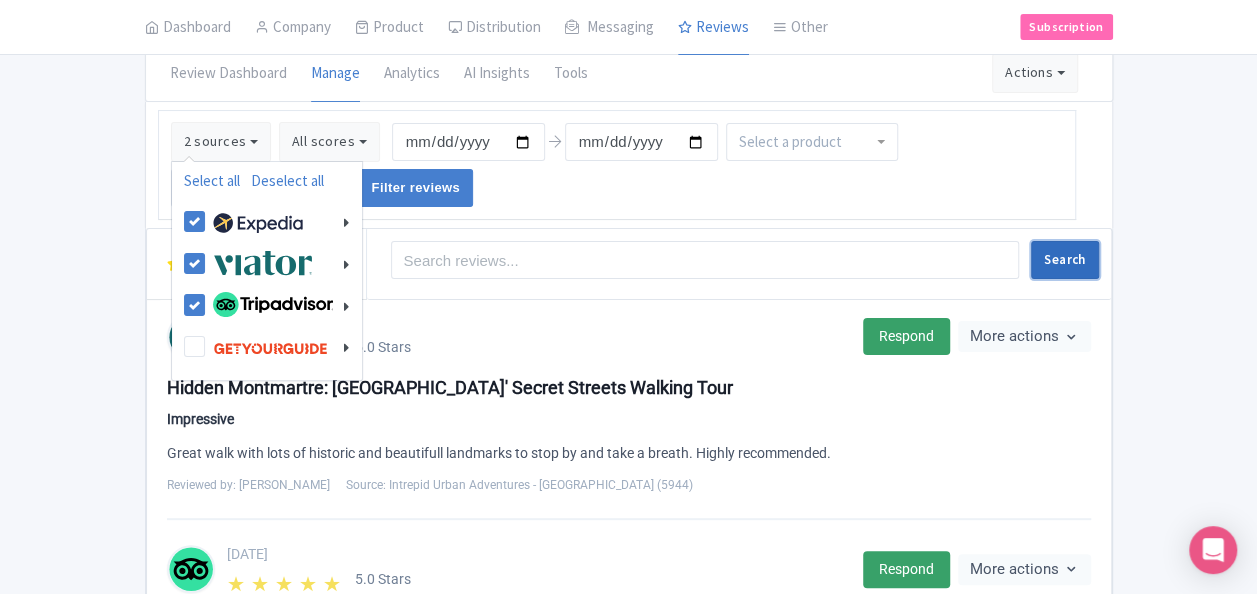 click on "Search" at bounding box center (1064, 260) 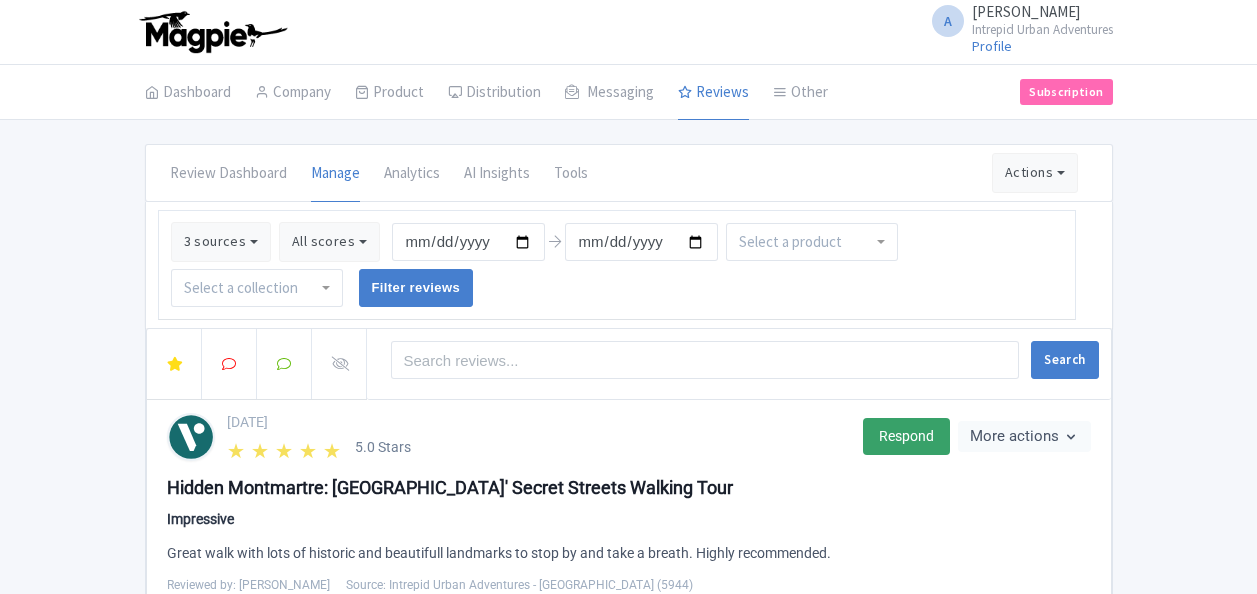 scroll, scrollTop: 0, scrollLeft: 0, axis: both 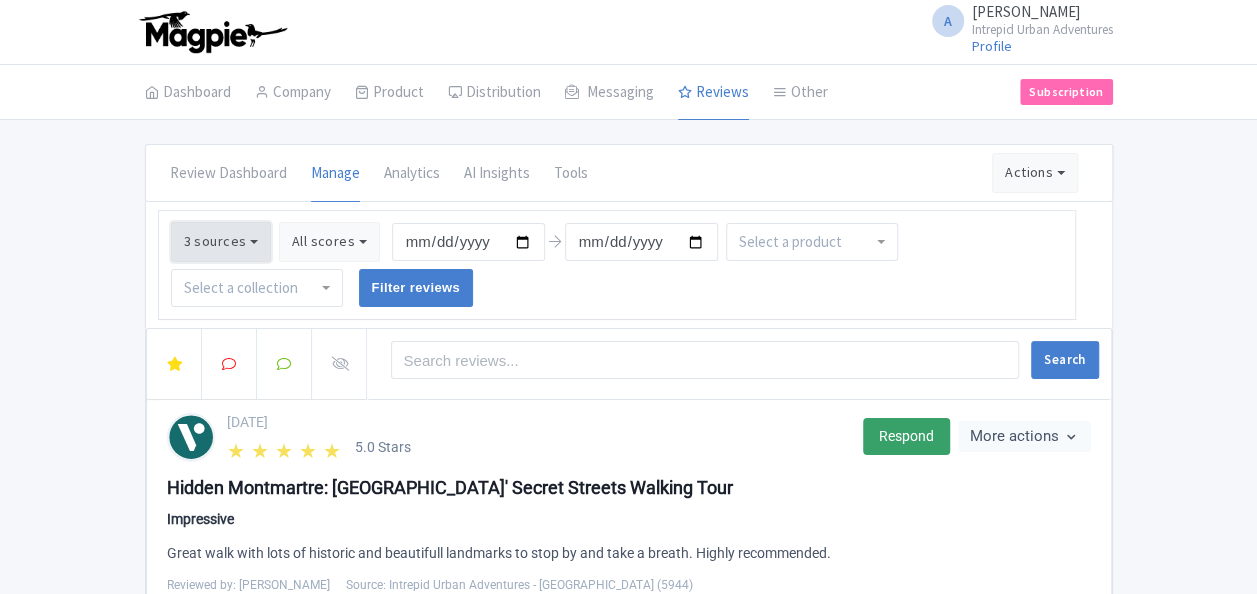 click on "3 sources" at bounding box center [221, 242] 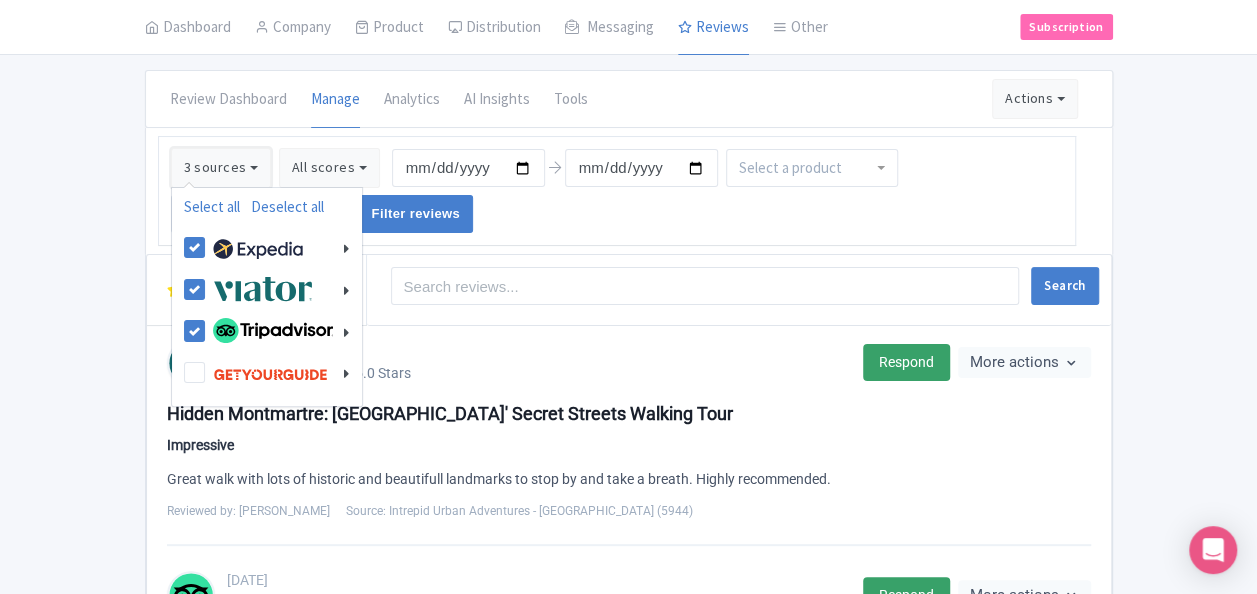 scroll, scrollTop: 100, scrollLeft: 0, axis: vertical 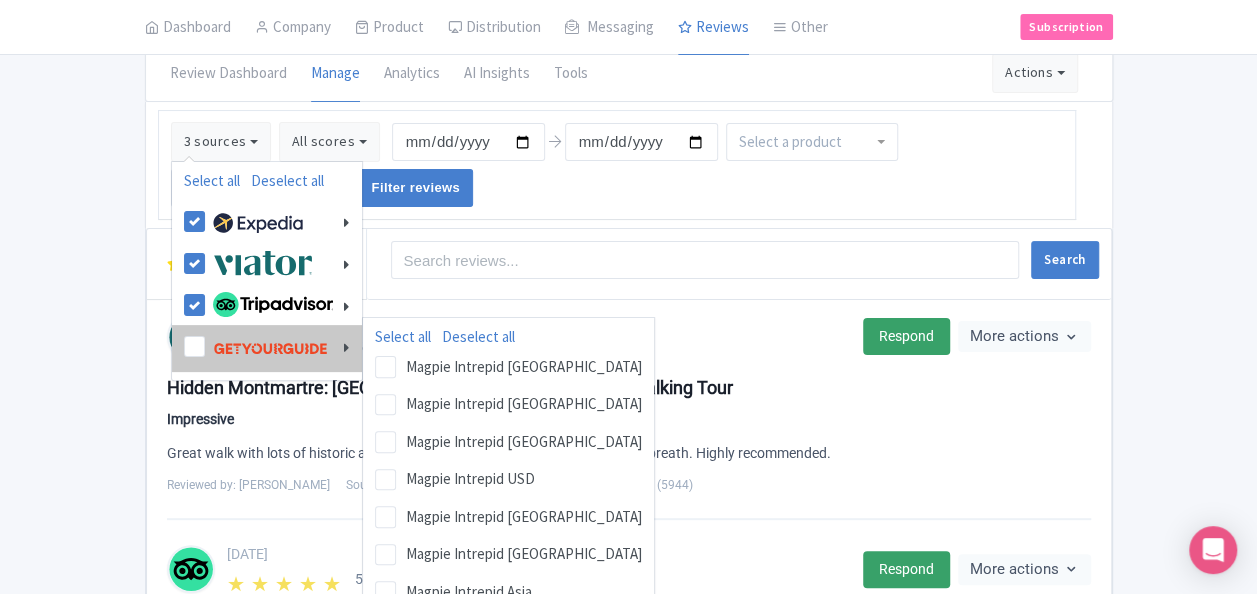 click at bounding box center [268, 348] 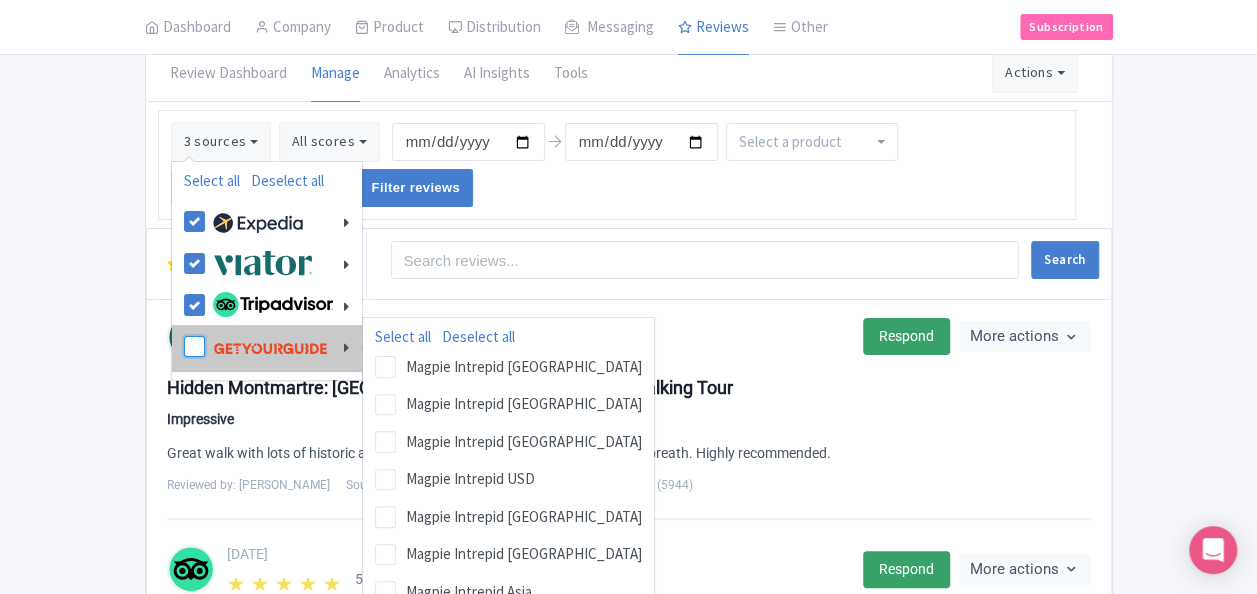 click at bounding box center (214, 335) 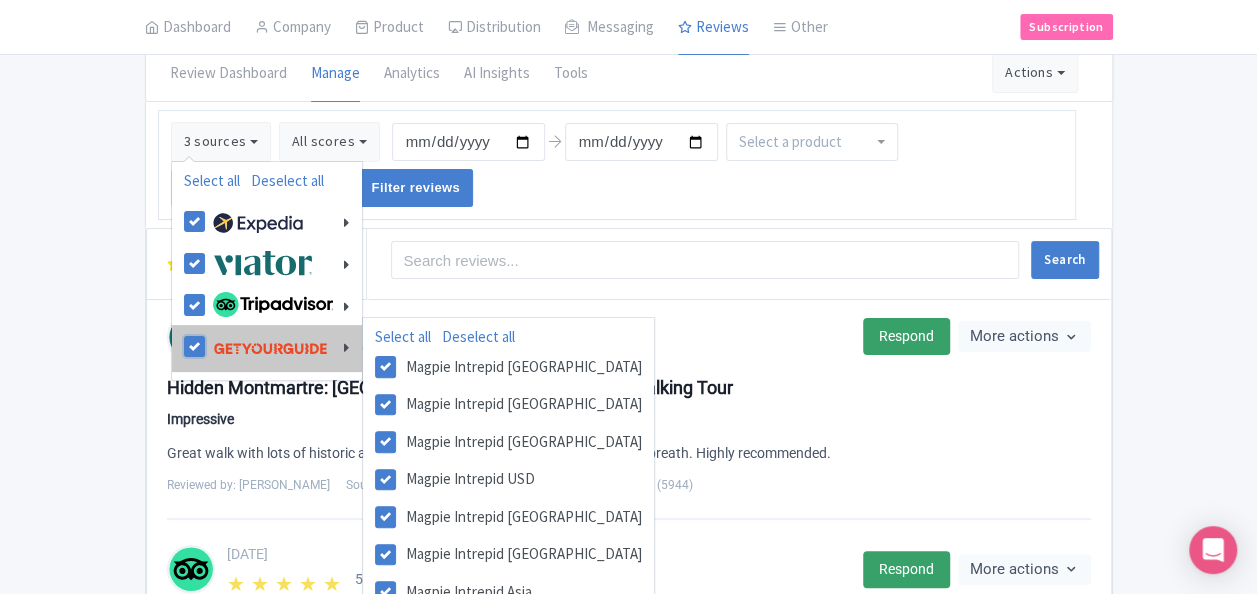 checkbox on "true" 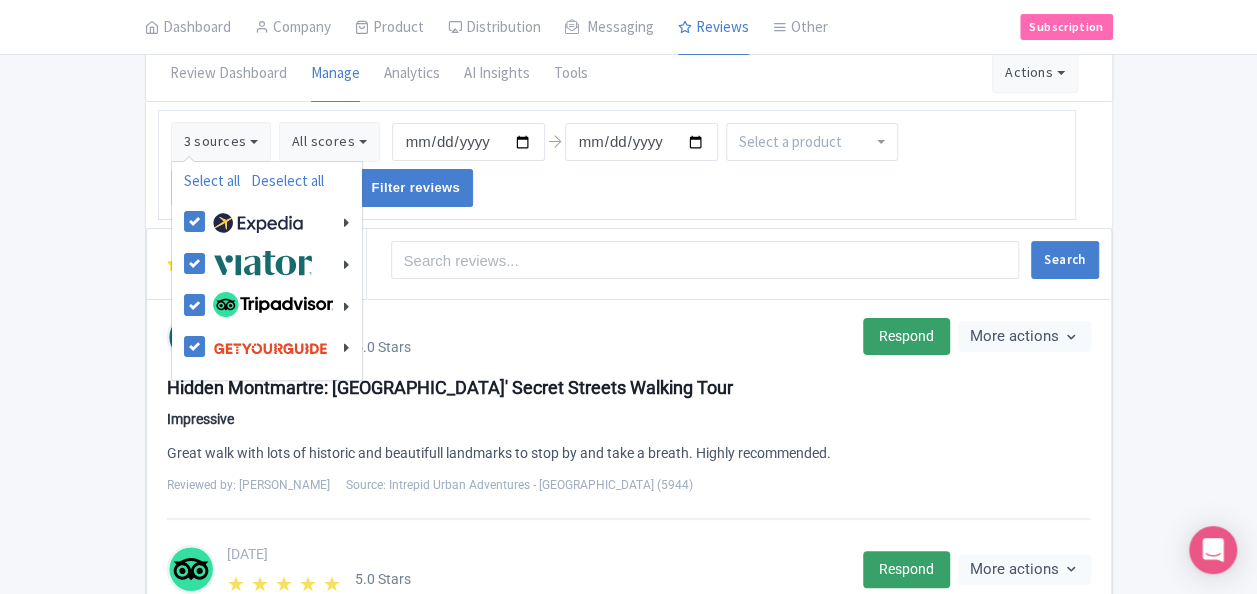click on "3 sources
Select all
Deselect all
Select all
Deselect all
Urban Adventures - USD
Urban Adventures - EUR
Urban Adventures - AUD
Urban Adventures - JPY
Select all
Deselect all
Intrepid Urban Adventures - France
Intrepid Urban Adventures - Croatia
Latin America - 5207
Intrepid Urban Adventures - Thailand
Intrepid Urban Adventures - Indonesia
Intrepid Urban Adventures - Japan
Intrepid Urban Adventures - Canada
Intrepid Urban Adventures - Austria
Intrepid Urban Adventures - Kenya
Intrepid Urban Adventures - Turkey
Intrepid Urban Adventures - USA
Intrepid Urban Adventures - Vietnam
Intrepid Urban Adventures - Spain
Intrepid Urban Adventures - Romania
Intrepid Urban Adventures - Egypt" at bounding box center [617, 165] 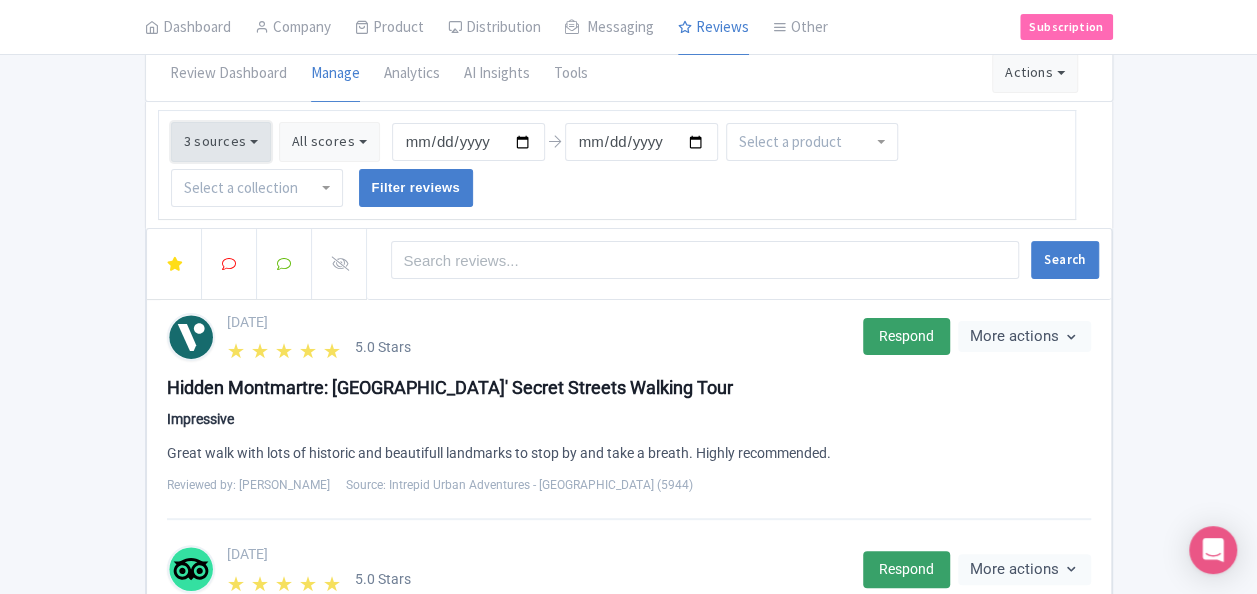 click on "3 sources" at bounding box center [221, 142] 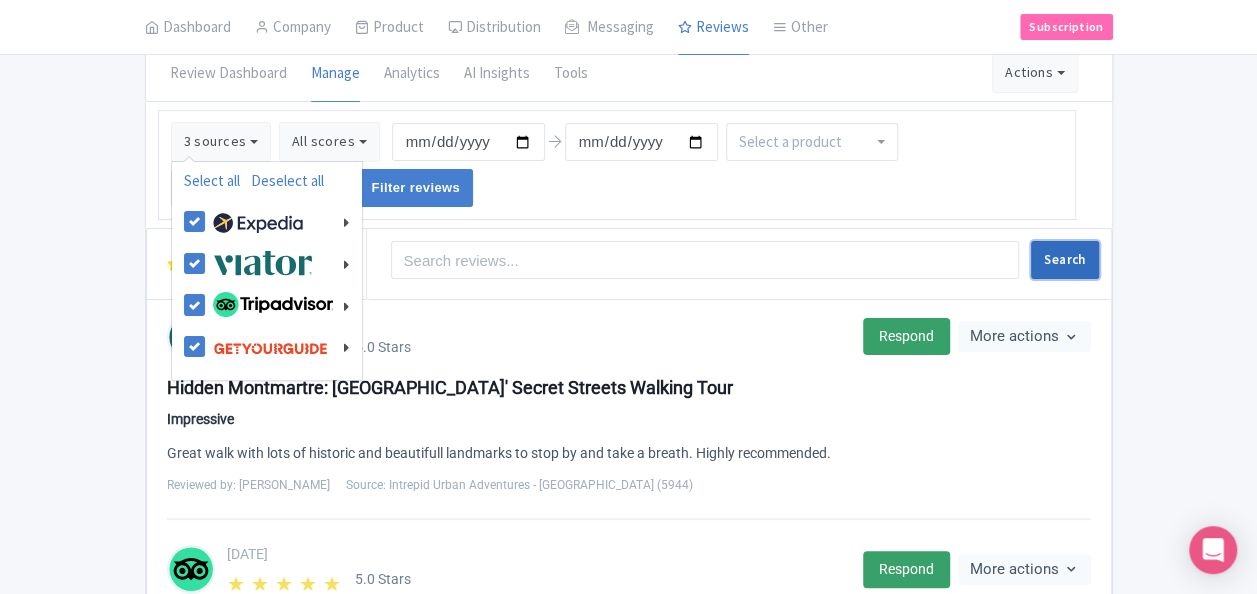 click on "Search" at bounding box center [1064, 260] 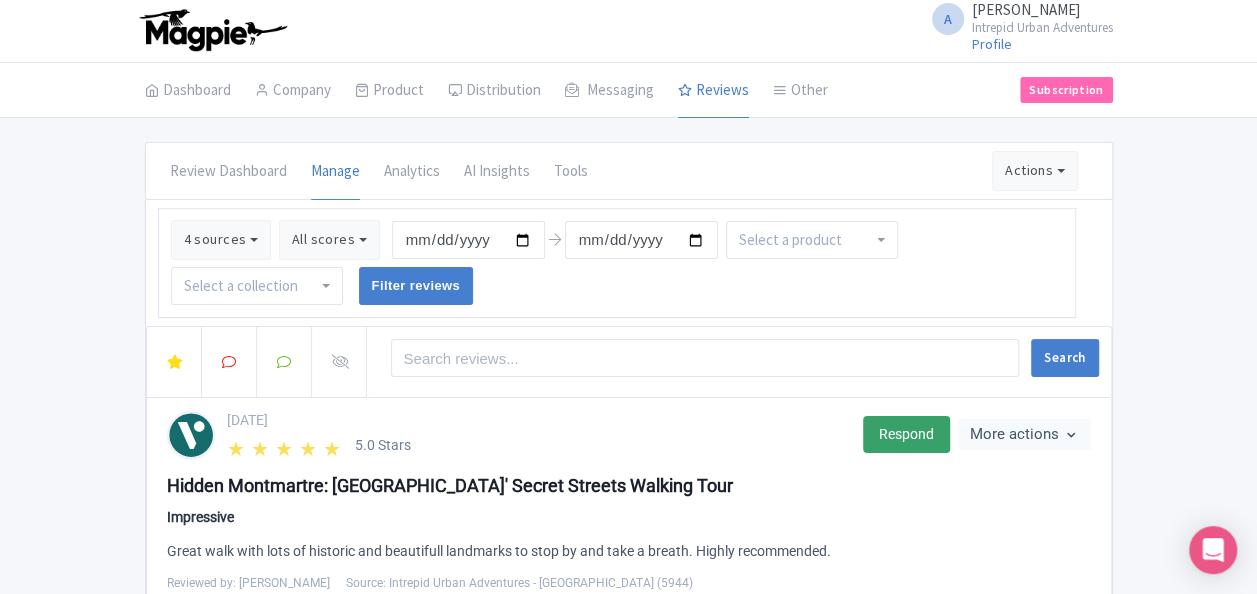 scroll, scrollTop: 0, scrollLeft: 0, axis: both 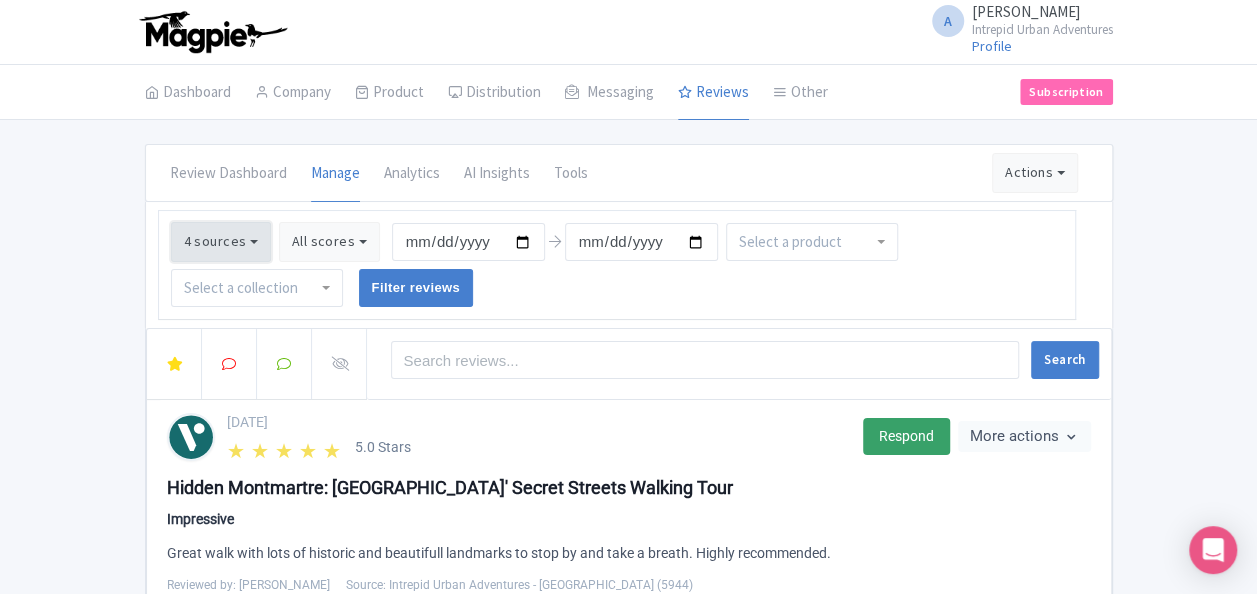 click on "4 sources" at bounding box center [221, 242] 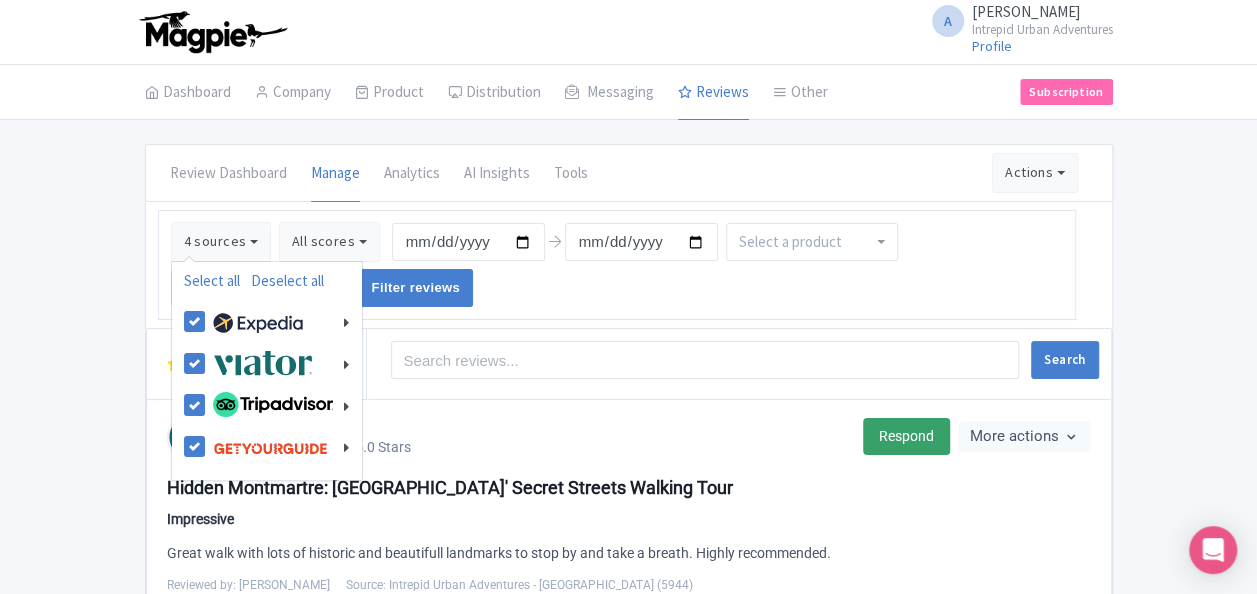 click on "Review Dashboard
[GEOGRAPHIC_DATA]
Analytics
AI Insights
Tools
Actions
Import new reviews
Download Reviews
Manage Review Responder tool" at bounding box center (629, 173) 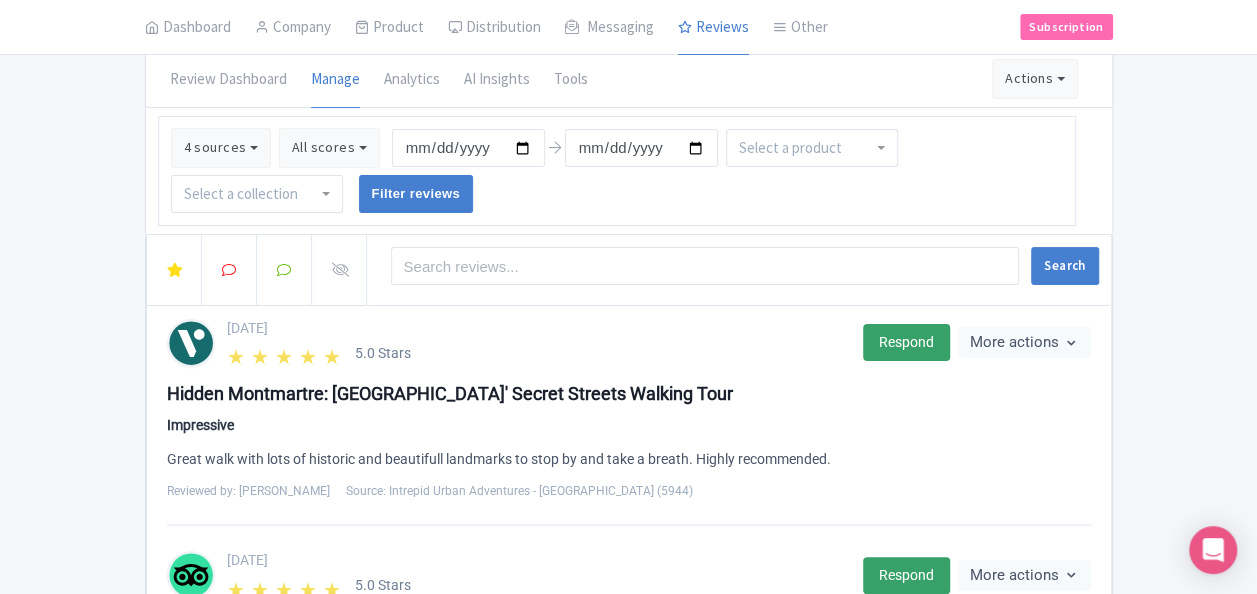 scroll, scrollTop: 0, scrollLeft: 0, axis: both 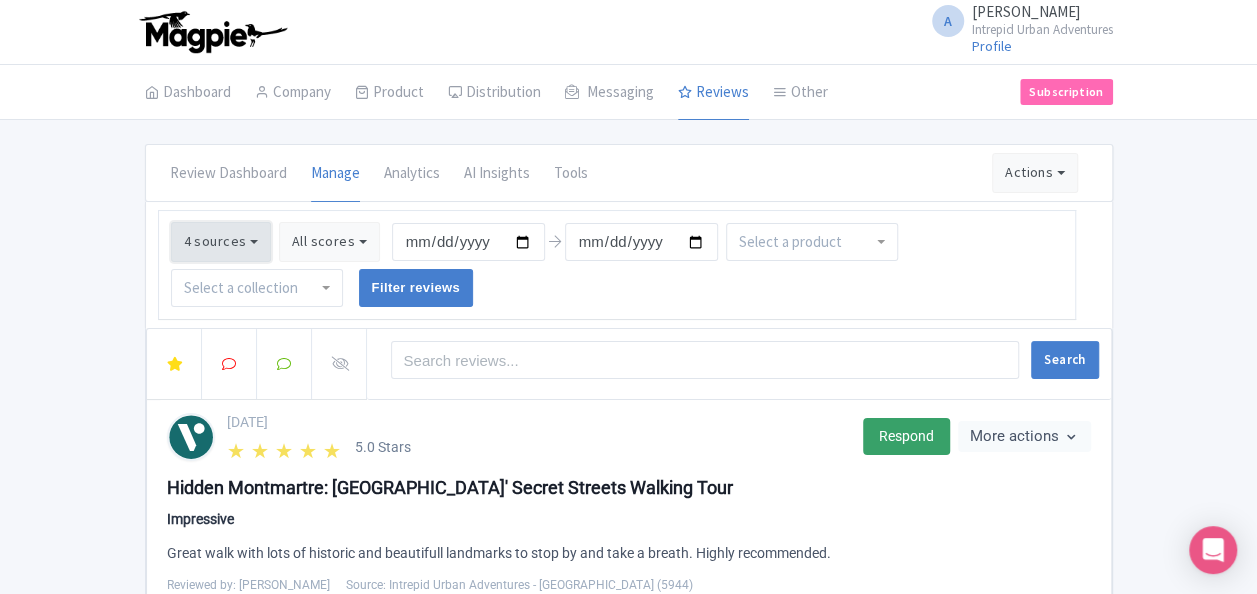 click on "4 sources" at bounding box center [221, 242] 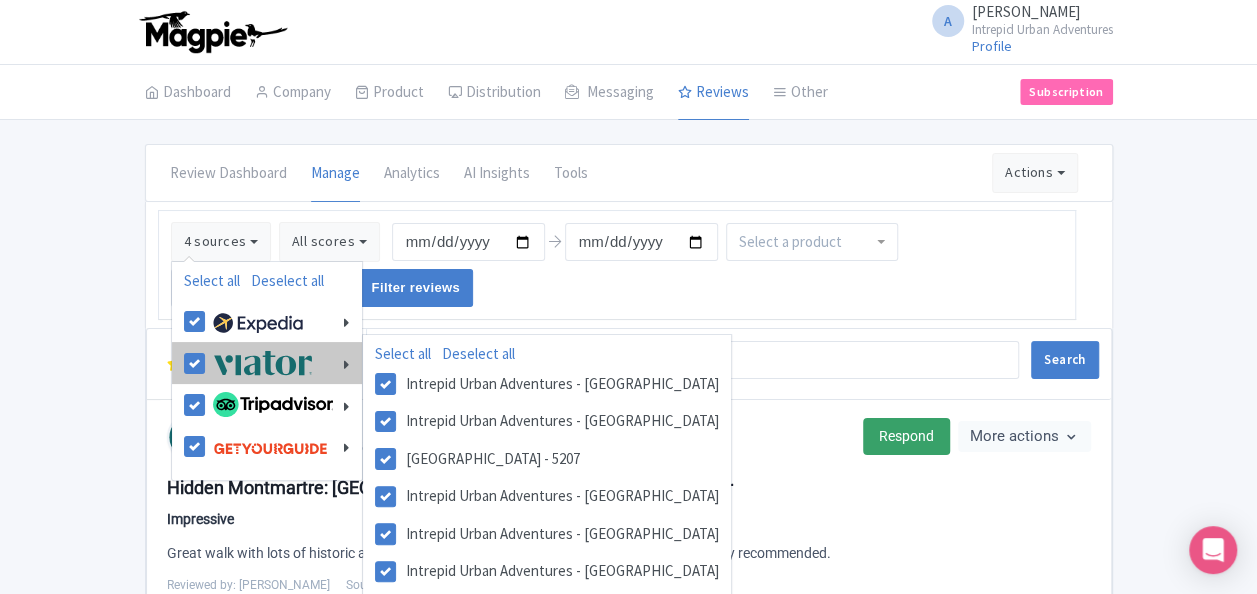 drag, startPoint x: 190, startPoint y: 316, endPoint x: 200, endPoint y: 345, distance: 30.675724 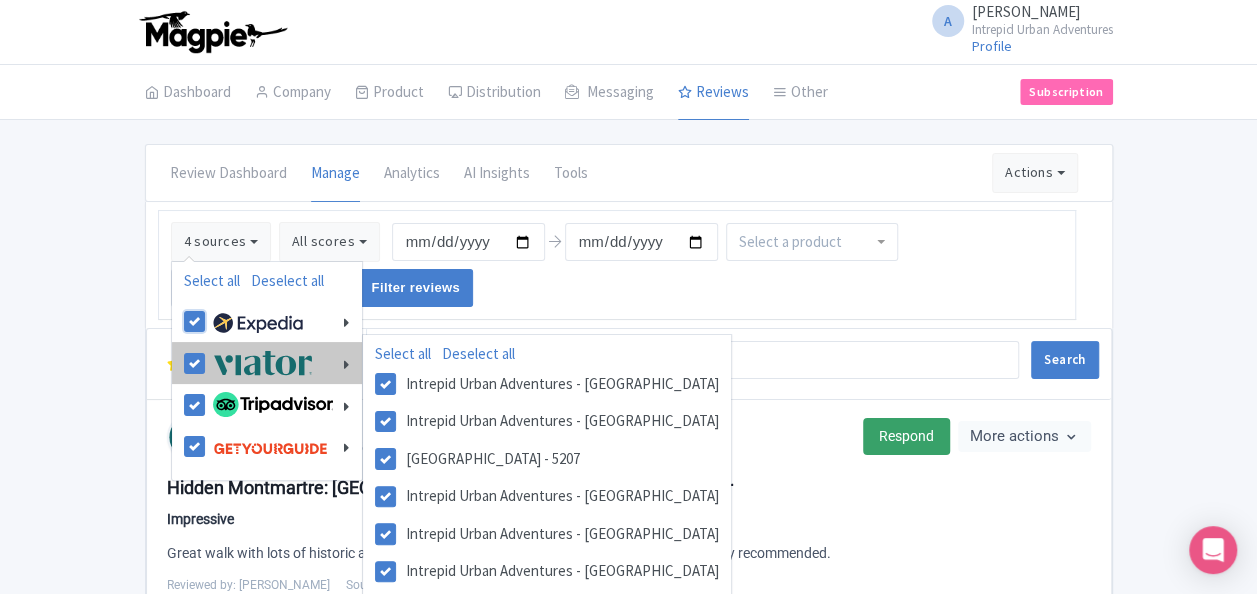 click at bounding box center (214, 310) 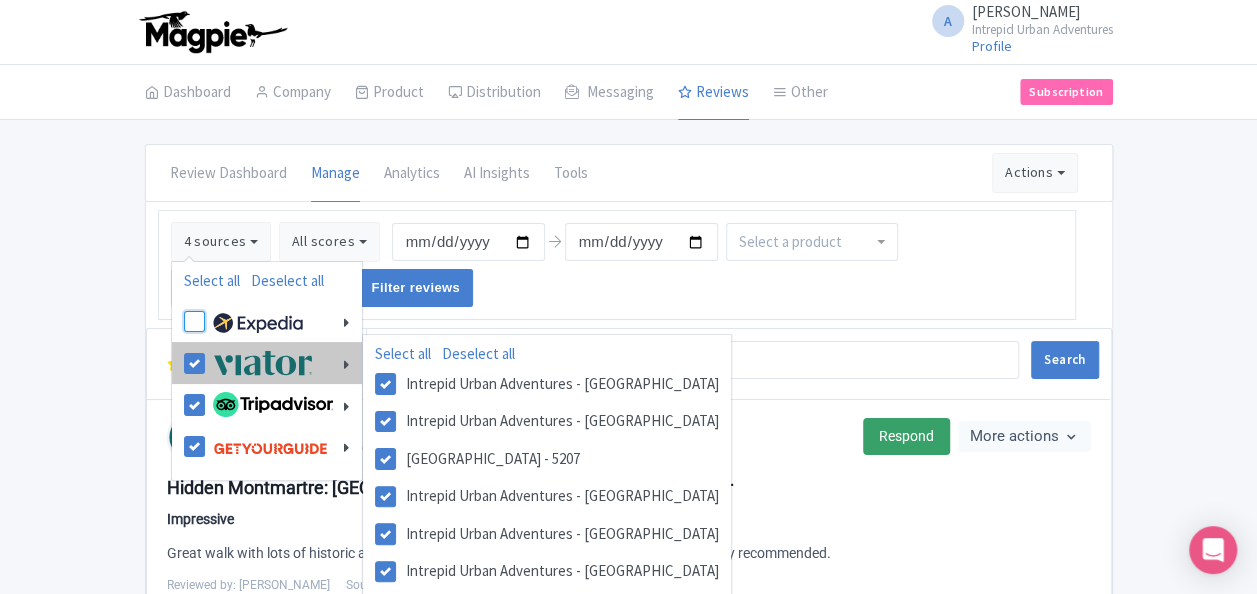 checkbox on "false" 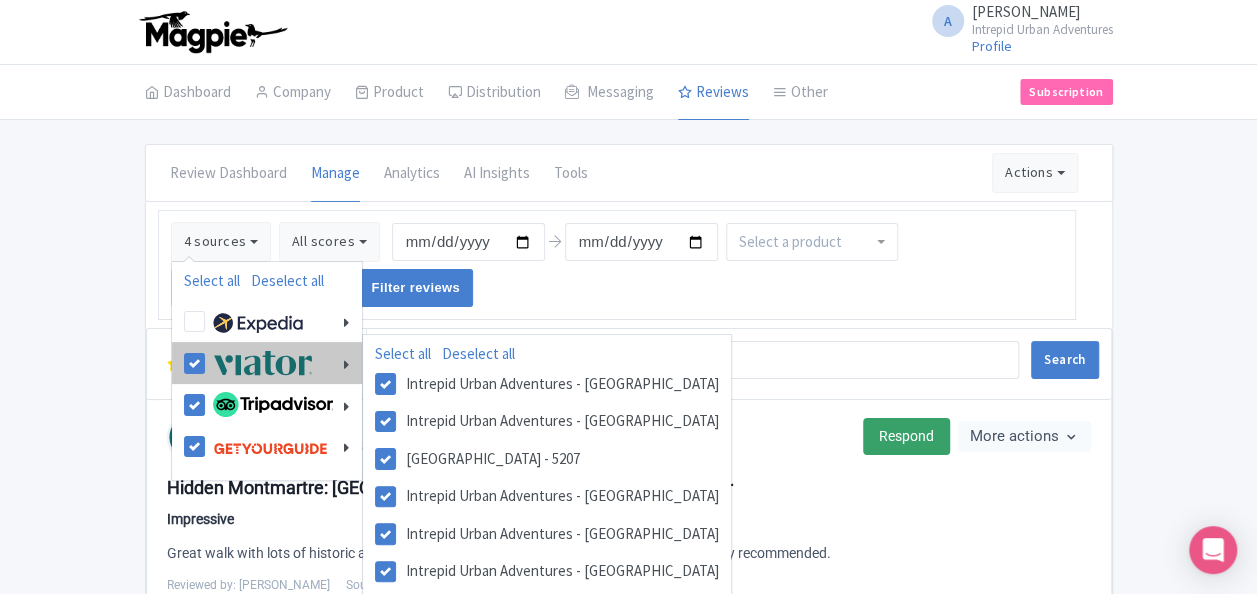 click at bounding box center [260, 362] 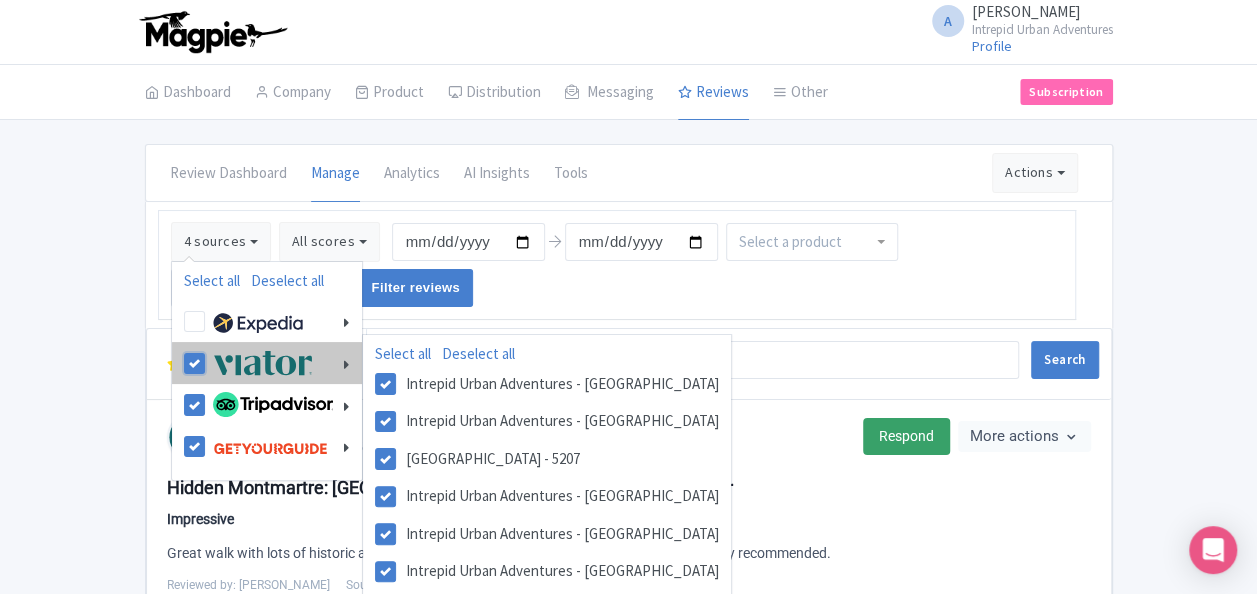 click at bounding box center (214, 352) 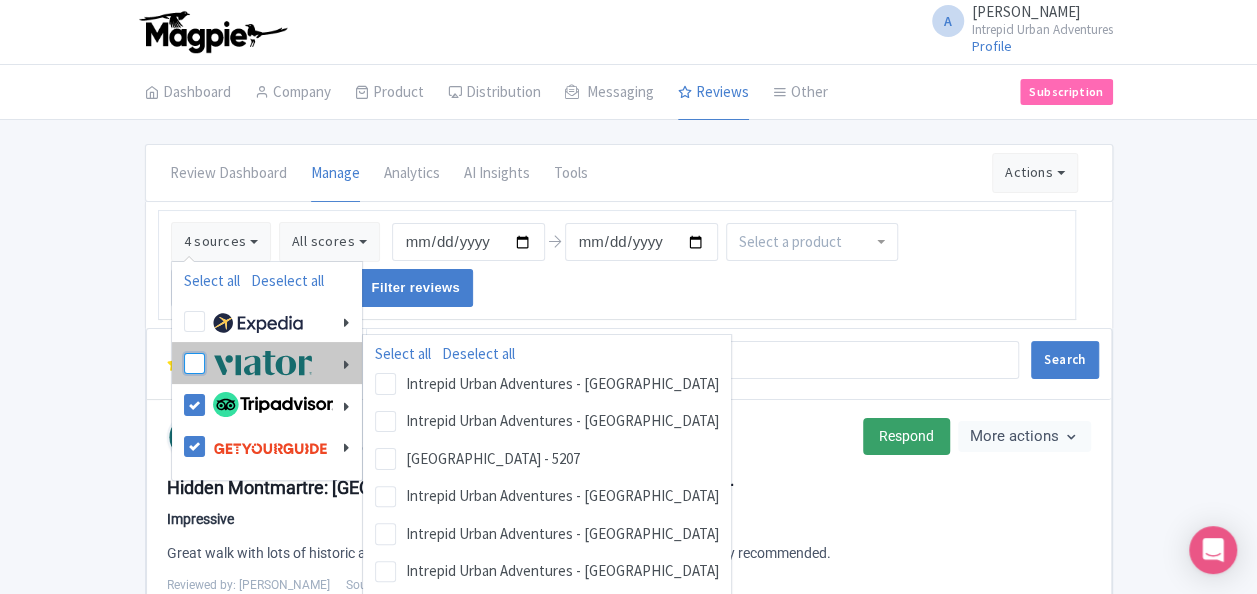 checkbox on "false" 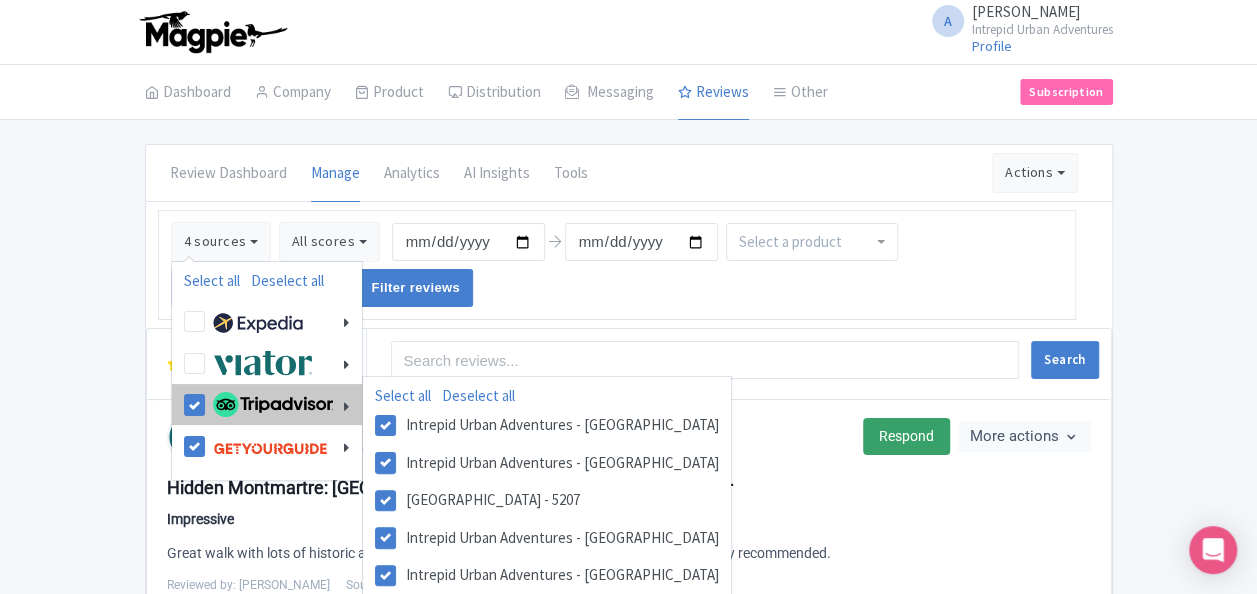 click at bounding box center (270, 405) 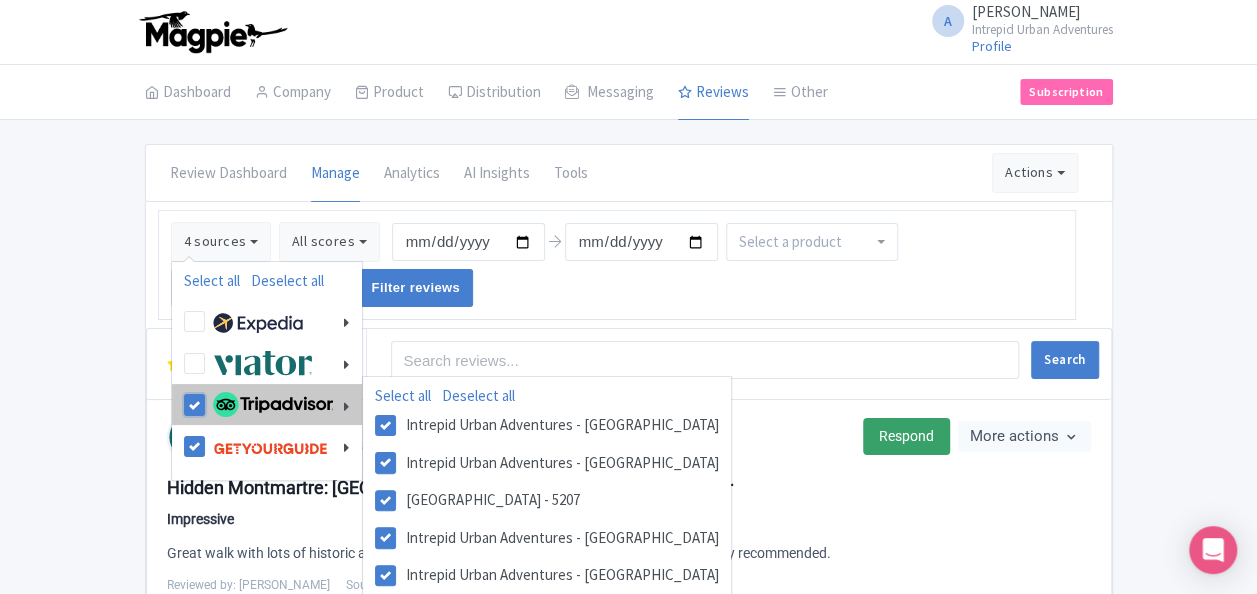 checkbox on "false" 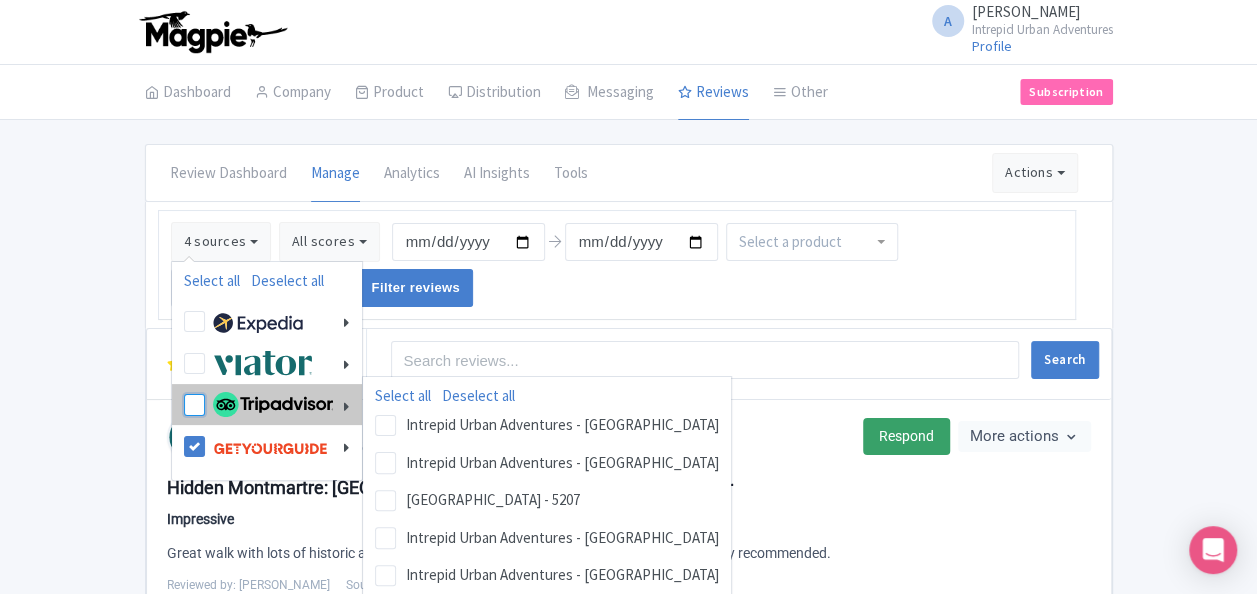 checkbox on "false" 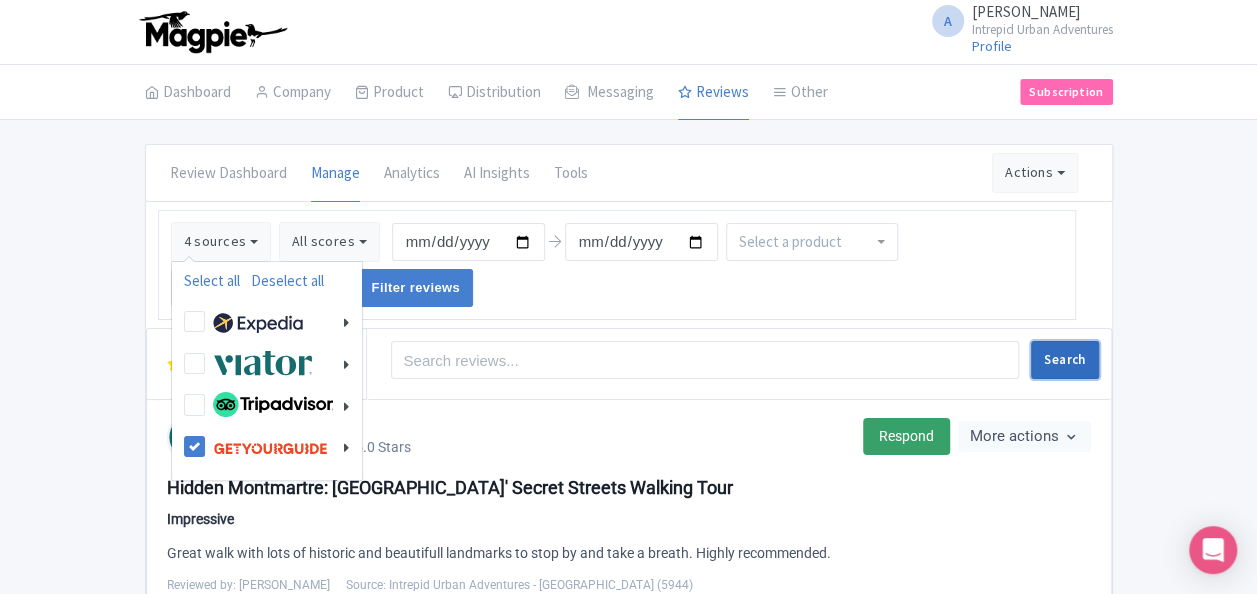 click on "Search" at bounding box center [1064, 360] 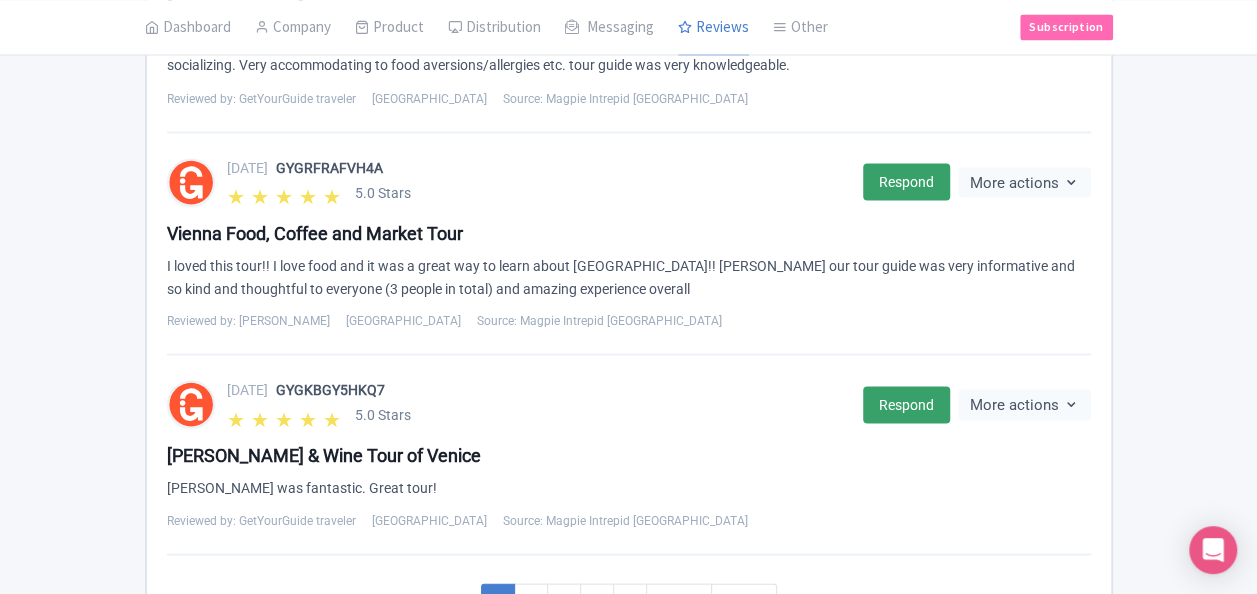 scroll, scrollTop: 1800, scrollLeft: 0, axis: vertical 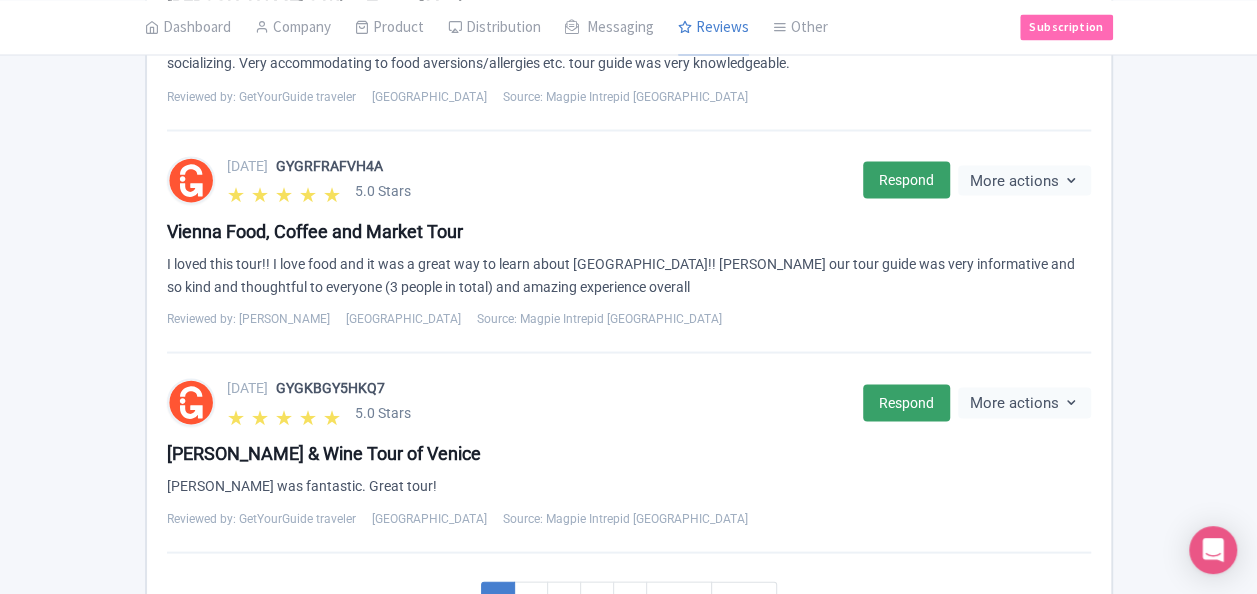 click on "Review Dashboard
[GEOGRAPHIC_DATA]
Analytics
AI Insights
Tools
Actions
Import new reviews
Download Reviews
Manage Review Responder tool
1 source
Select all
Deselect all
Select all
Deselect all
Urban Adventures - USD
Urban Adventures - EUR
Urban Adventures - AUD
Urban Adventures - JPY
Select all
Deselect all
Intrepid Urban Adventures - [GEOGRAPHIC_DATA]
Intrepid Urban Adventures - [GEOGRAPHIC_DATA]
[GEOGRAPHIC_DATA] - 5207
Intrepid Urban Adventures - [GEOGRAPHIC_DATA]
Intrepid Urban Adventures - [GEOGRAPHIC_DATA]
Intrepid Urban Adventures - [GEOGRAPHIC_DATA]
Intrepid Urban Adventures - [GEOGRAPHIC_DATA]
Intrepid Urban Adventures - [GEOGRAPHIC_DATA]
Intrepid Urban Adventures - [GEOGRAPHIC_DATA]
Intrepid Urban Adventures - [GEOGRAPHIC_DATA]
Intrepid Urban Adventures - [GEOGRAPHIC_DATA]" at bounding box center (628, -503) 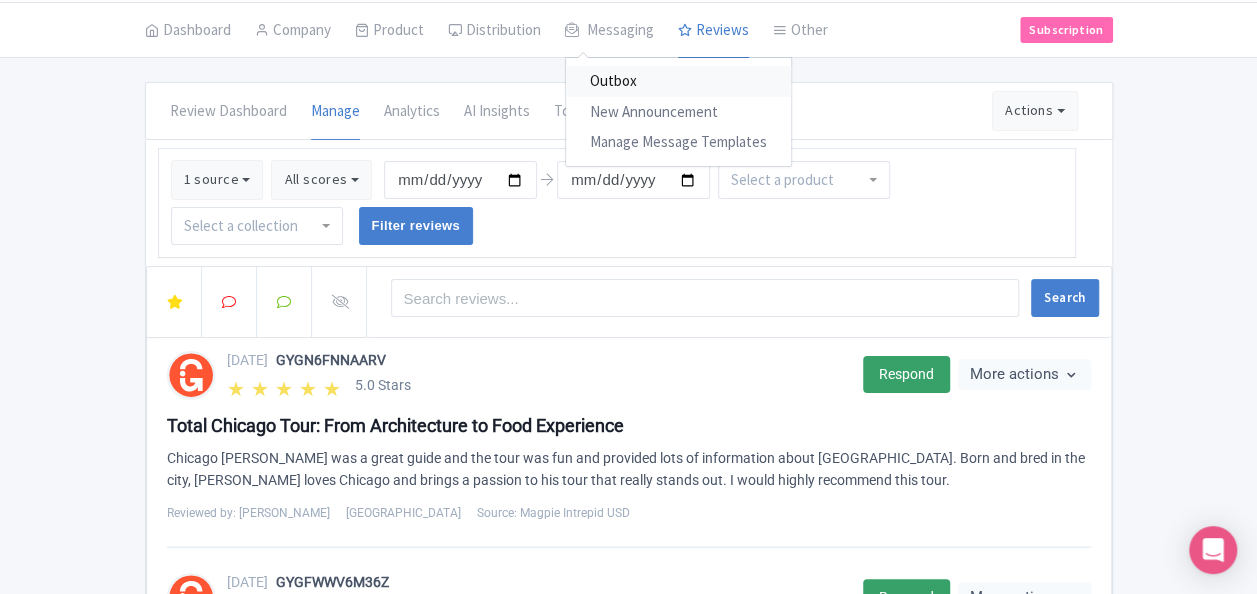 scroll, scrollTop: 0, scrollLeft: 0, axis: both 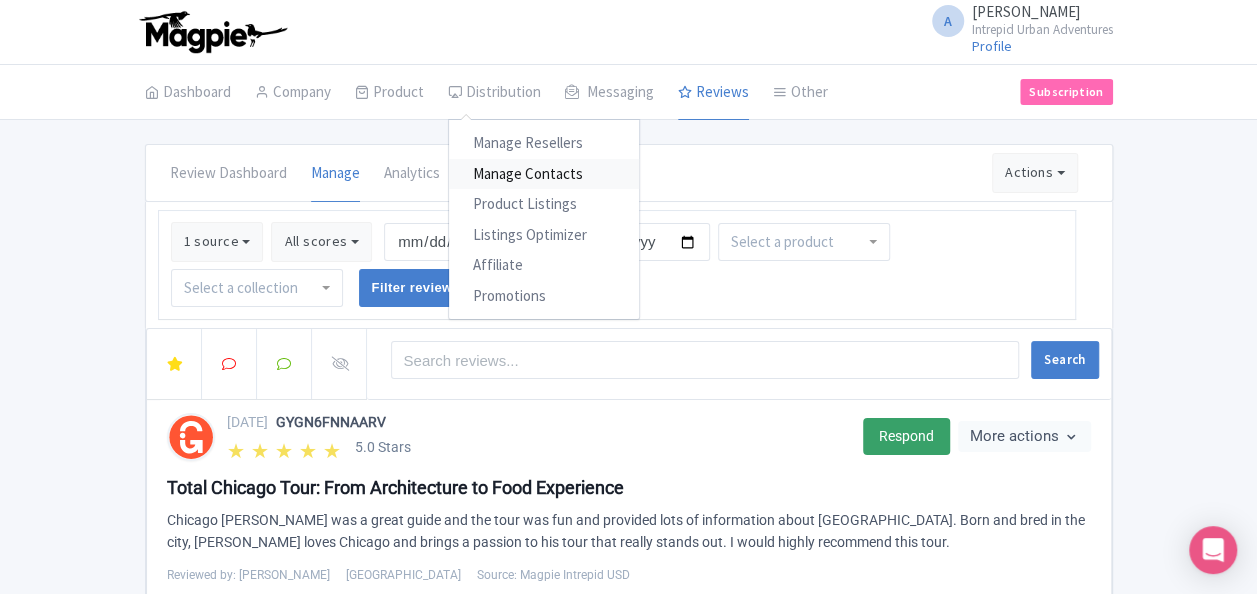 click on "Manage Contacts" at bounding box center (544, 174) 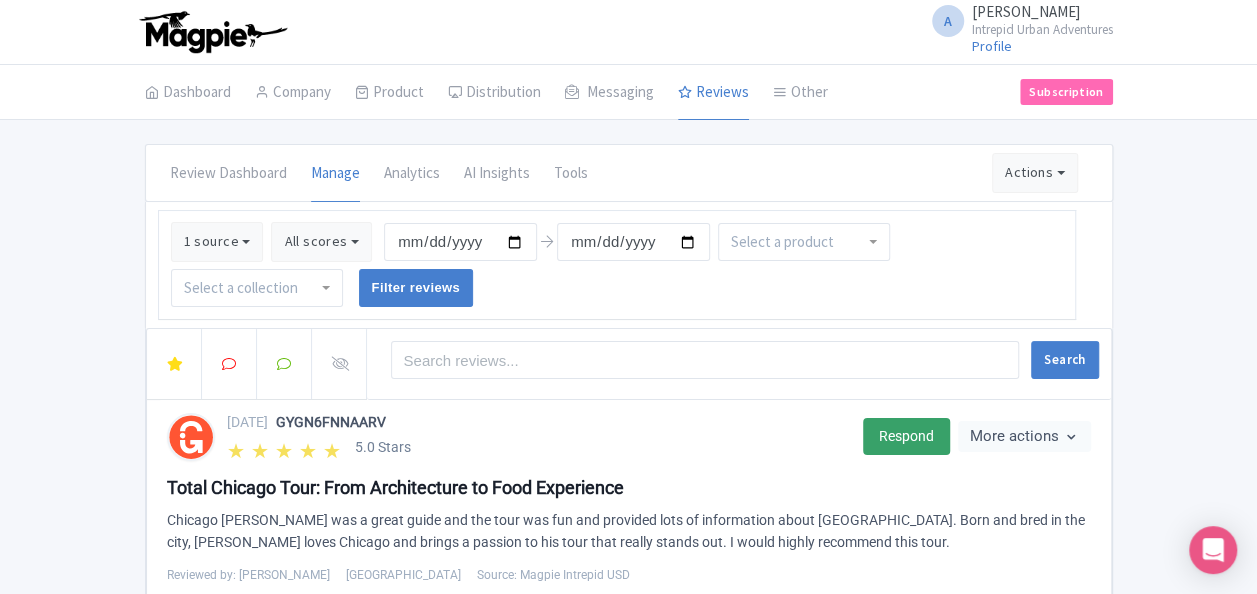 click on "Tools" at bounding box center (571, 173) 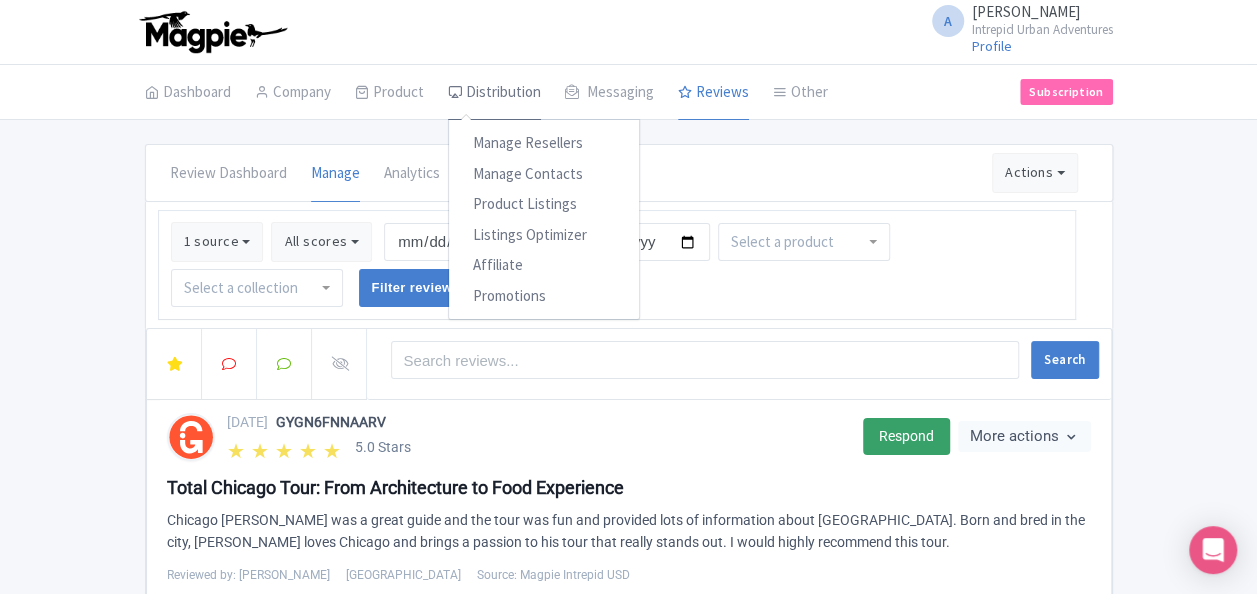 click on "Distribution" at bounding box center (494, 93) 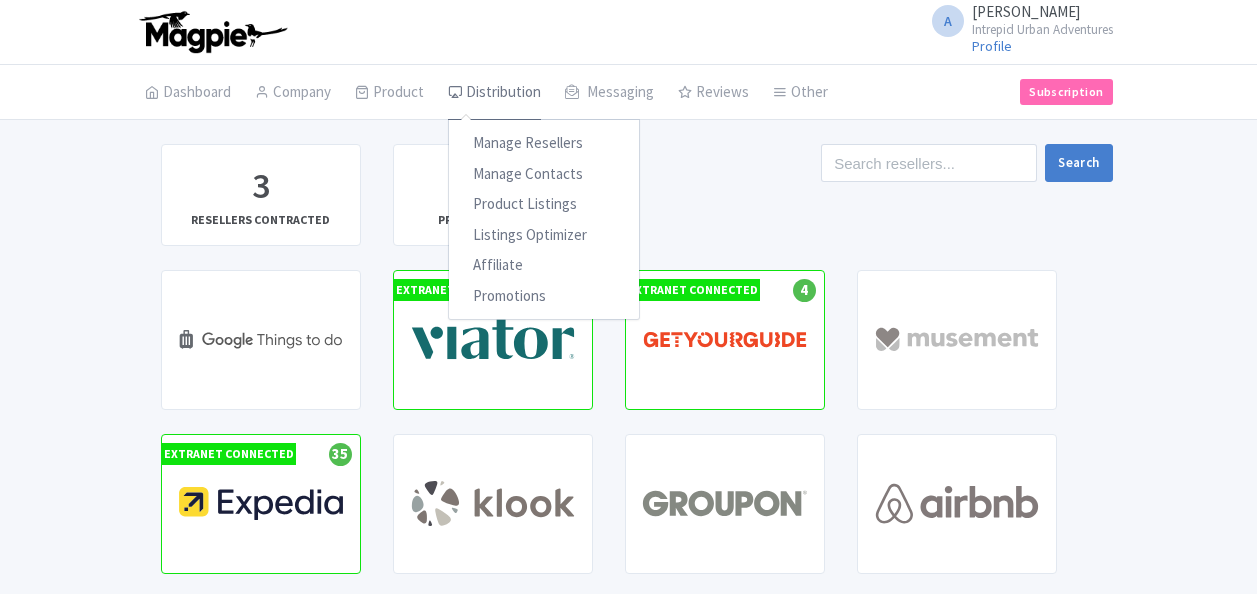 scroll, scrollTop: 0, scrollLeft: 0, axis: both 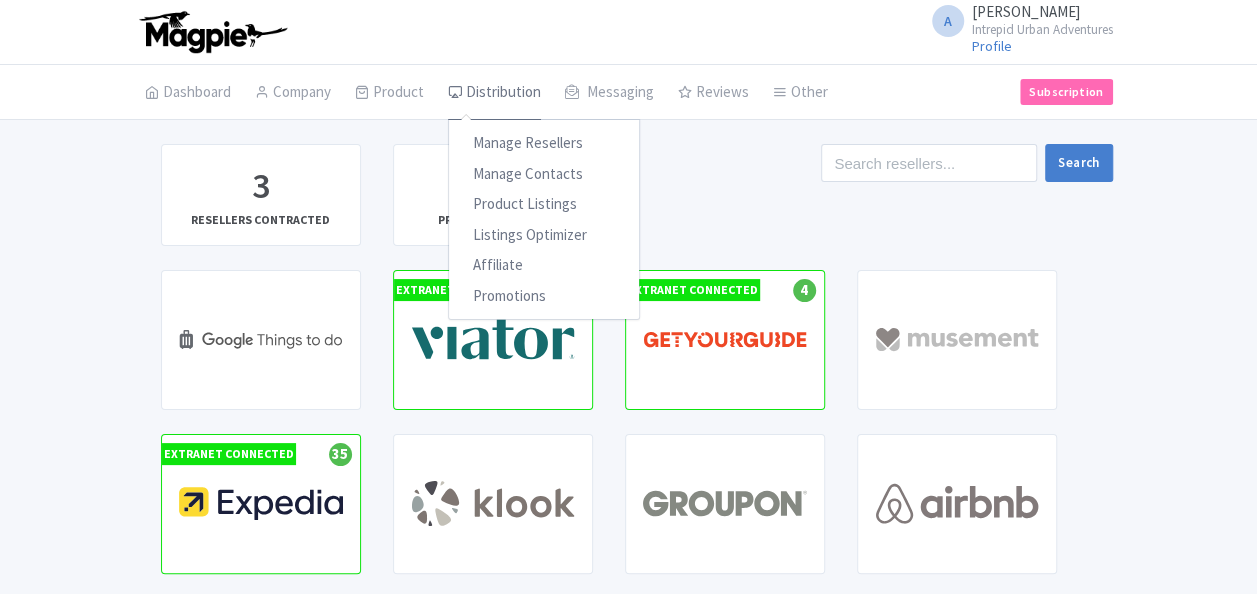 click on "Distribution" at bounding box center (494, 93) 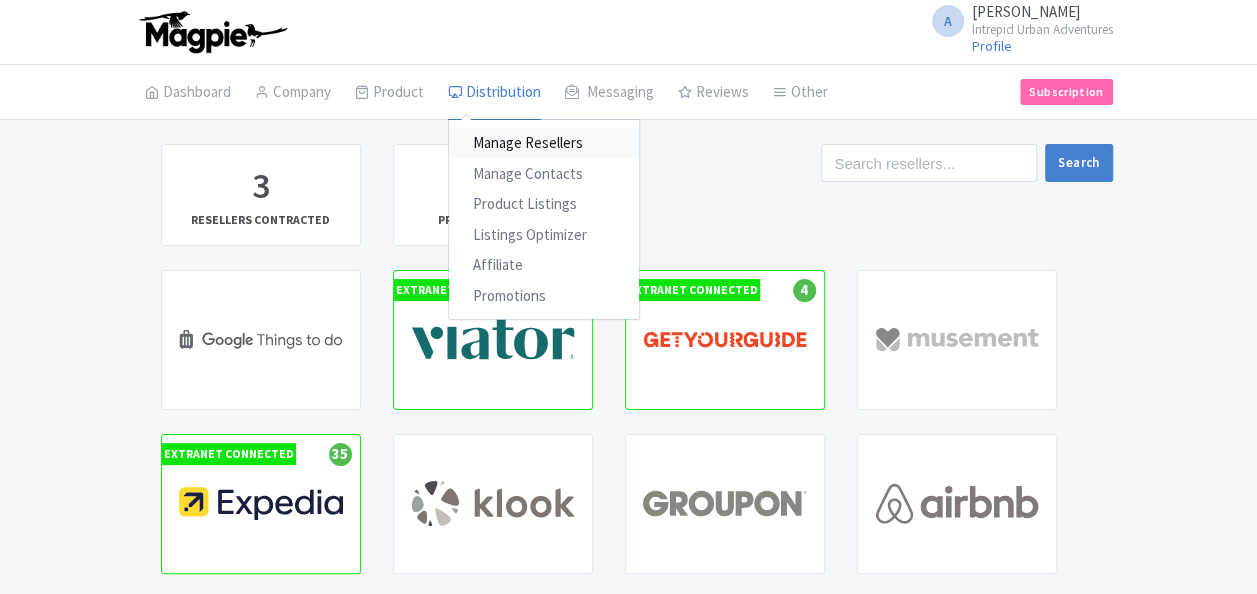 click on "Manage Resellers" at bounding box center [544, 143] 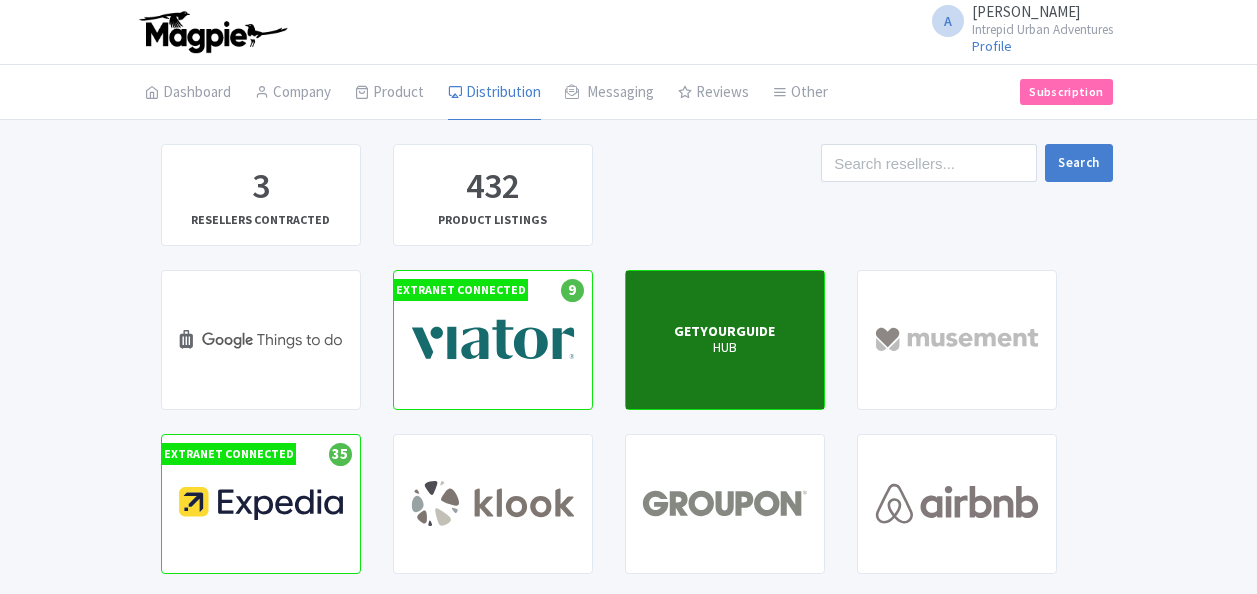 scroll, scrollTop: 0, scrollLeft: 0, axis: both 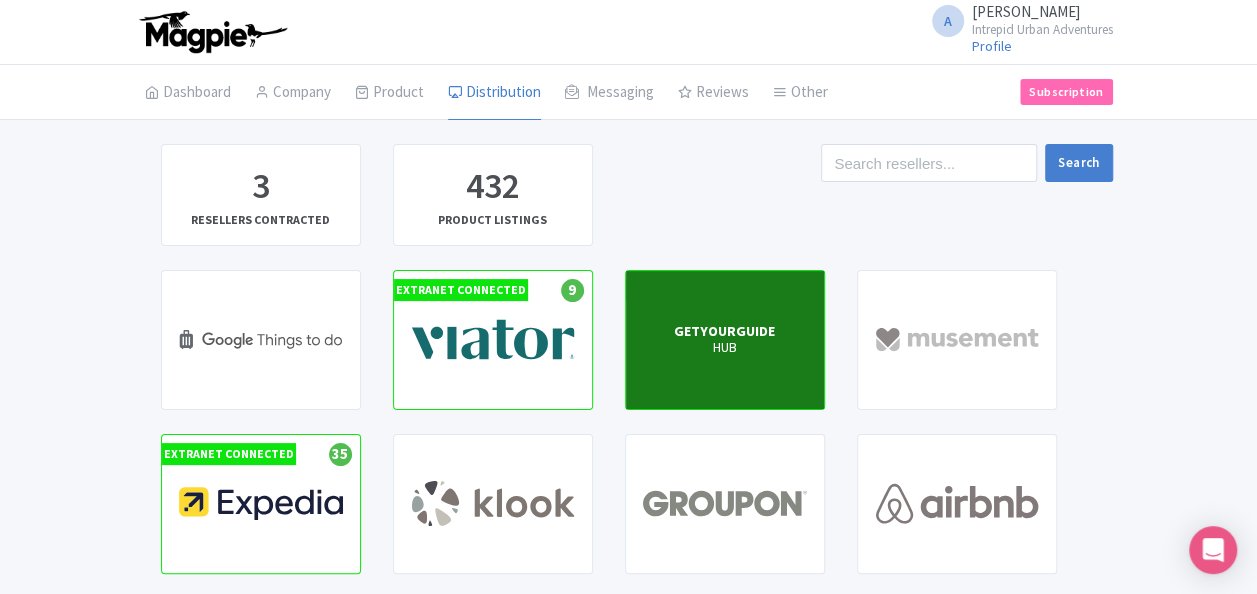 click on "GETYOURGUIDE
HUB" at bounding box center [725, 340] 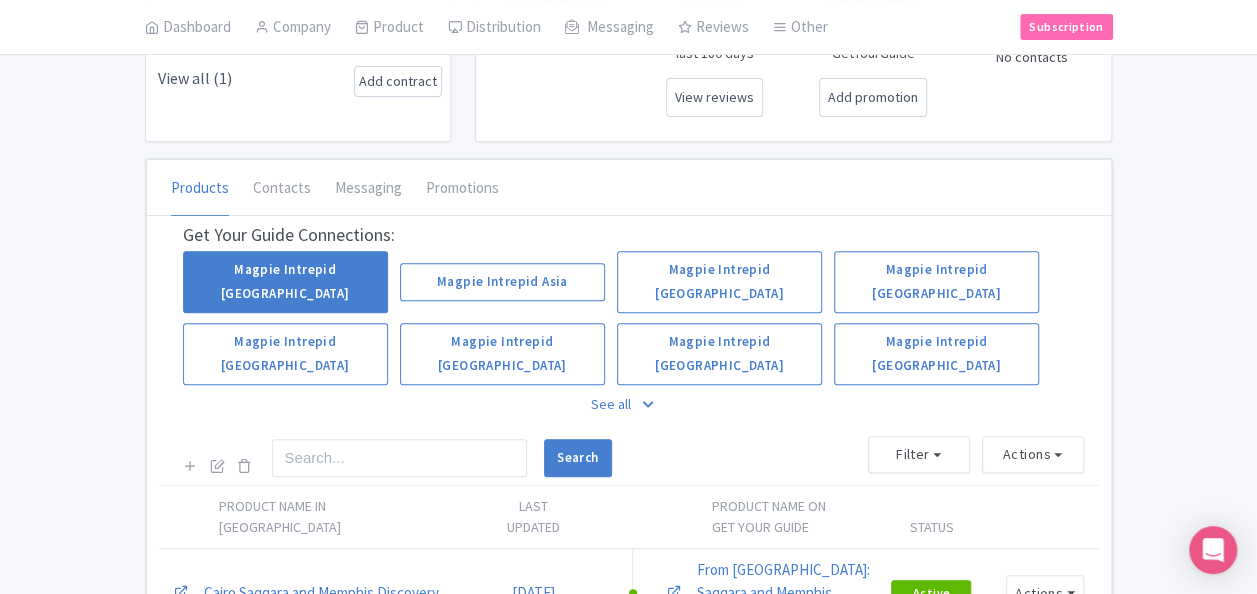 scroll, scrollTop: 200, scrollLeft: 0, axis: vertical 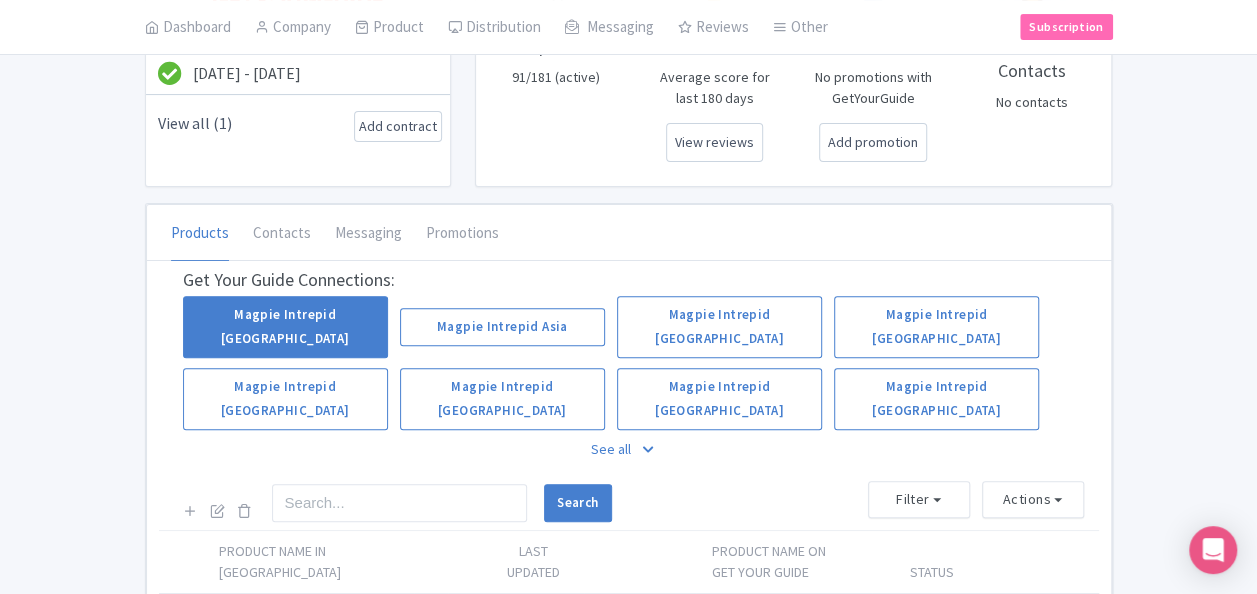 click on "See all" at bounding box center (629, 449) 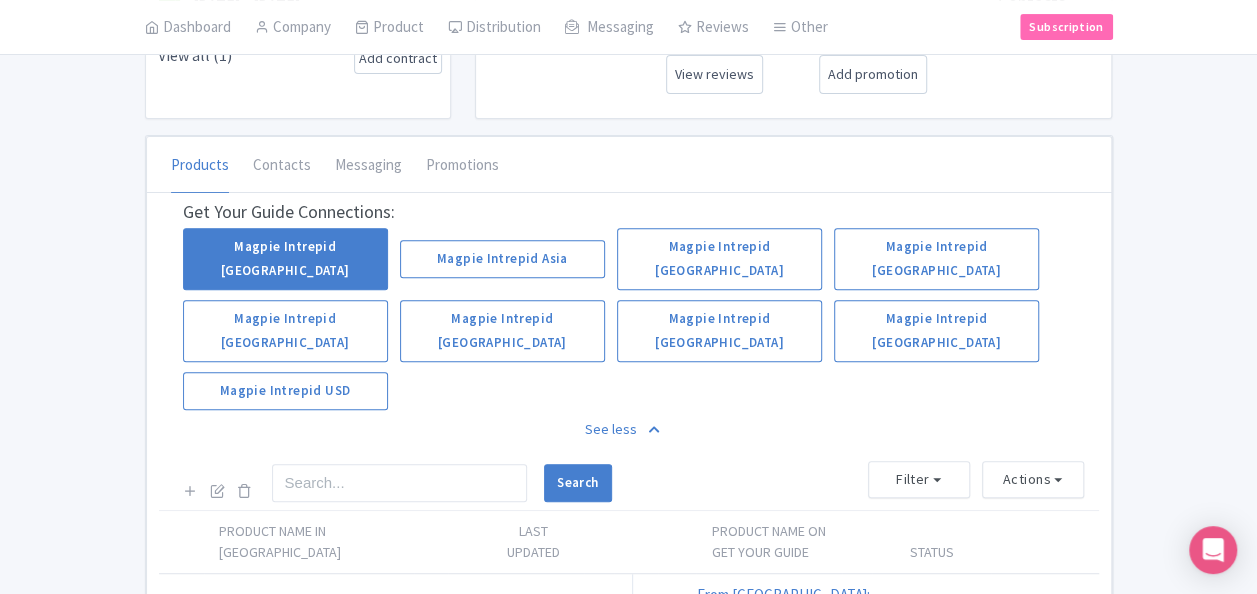 scroll, scrollTop: 300, scrollLeft: 0, axis: vertical 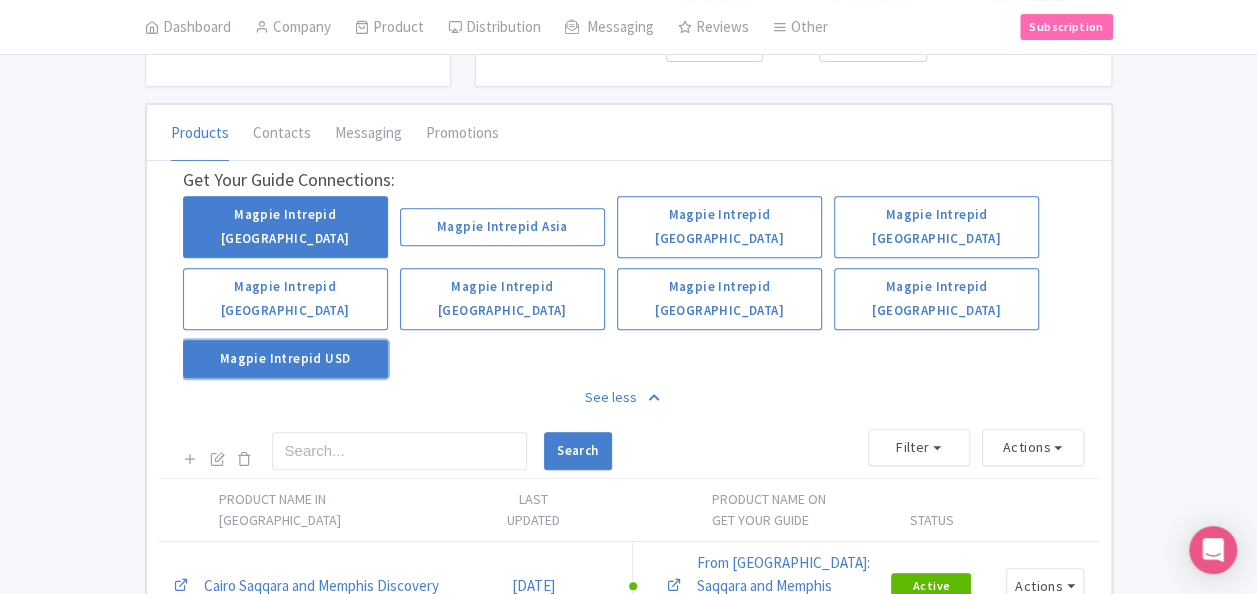 click on "Magpie Intrepid USD" at bounding box center (285, 359) 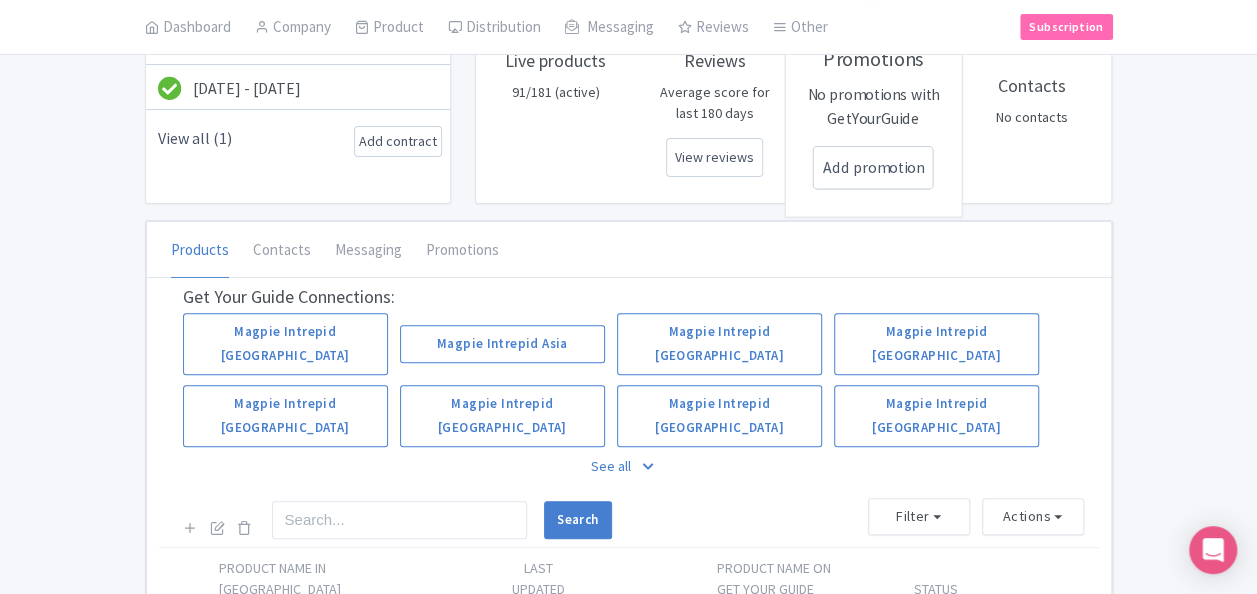 scroll, scrollTop: 300, scrollLeft: 0, axis: vertical 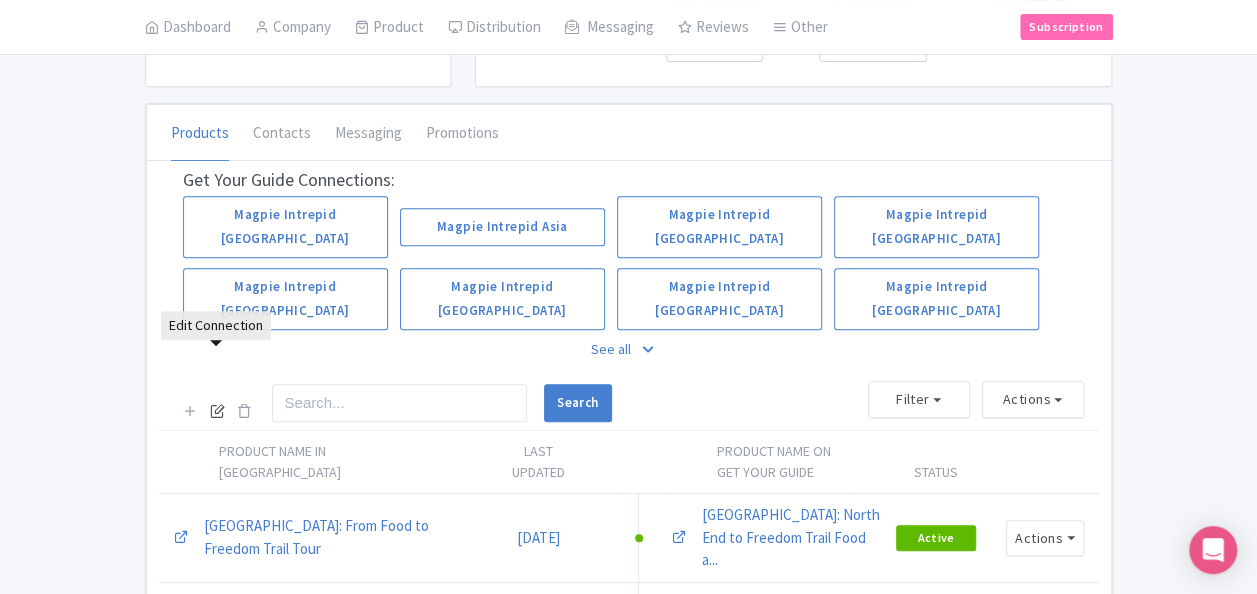 click at bounding box center [217, 410] 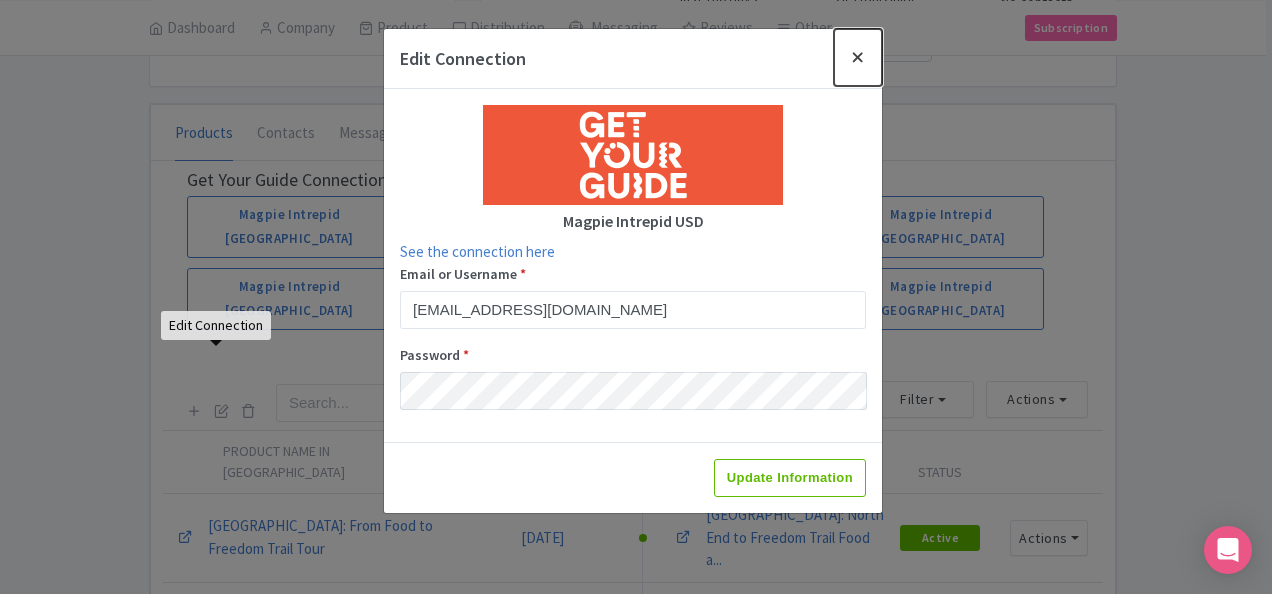 click at bounding box center [858, 57] 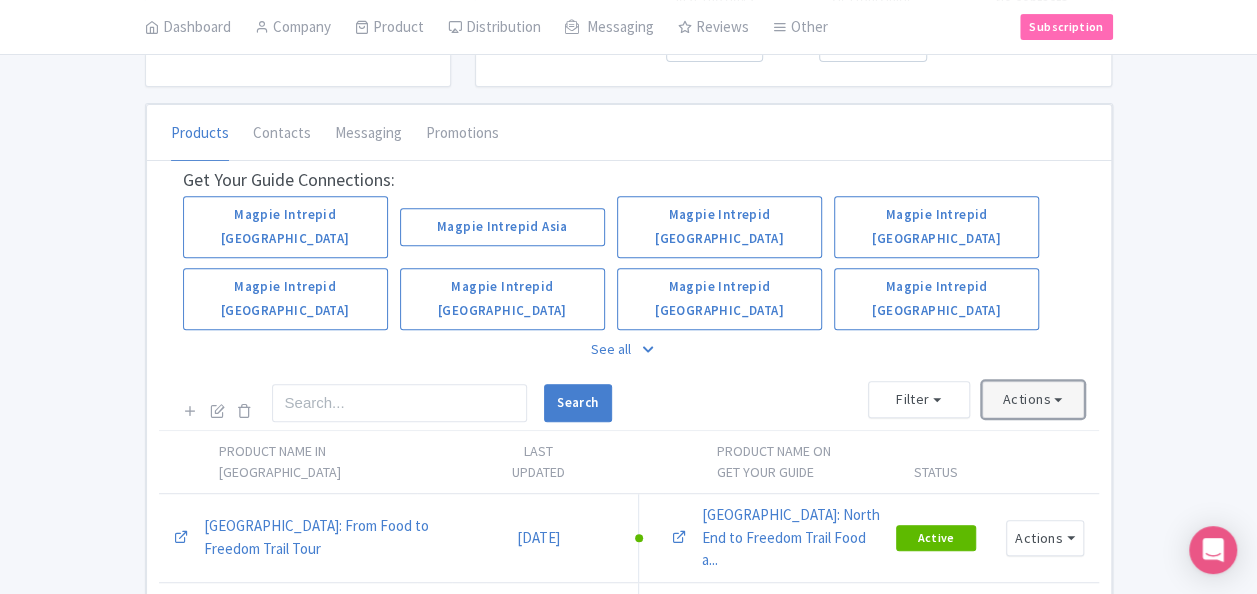 click on "Actions" at bounding box center (1033, 399) 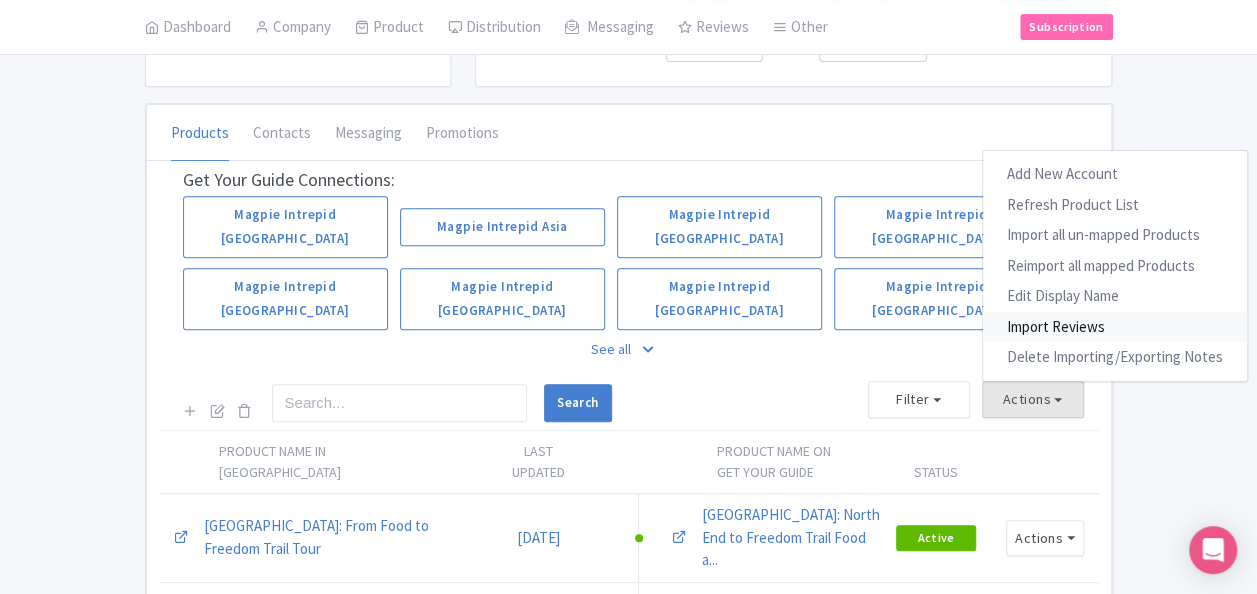 click on "Import Reviews" at bounding box center (1115, 327) 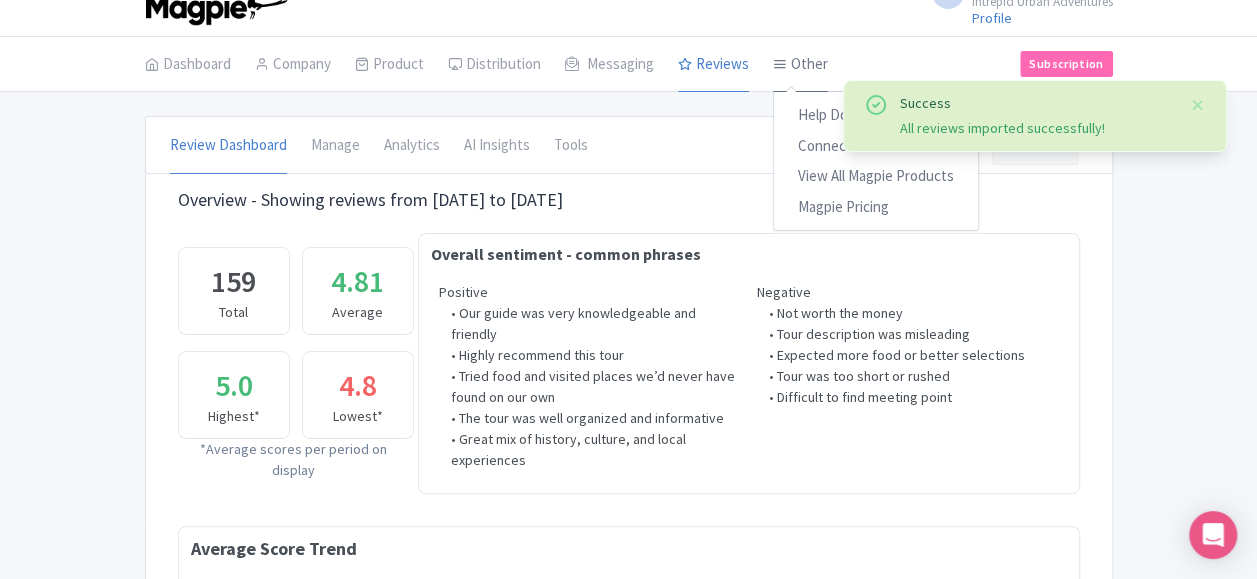 scroll, scrollTop: 0, scrollLeft: 0, axis: both 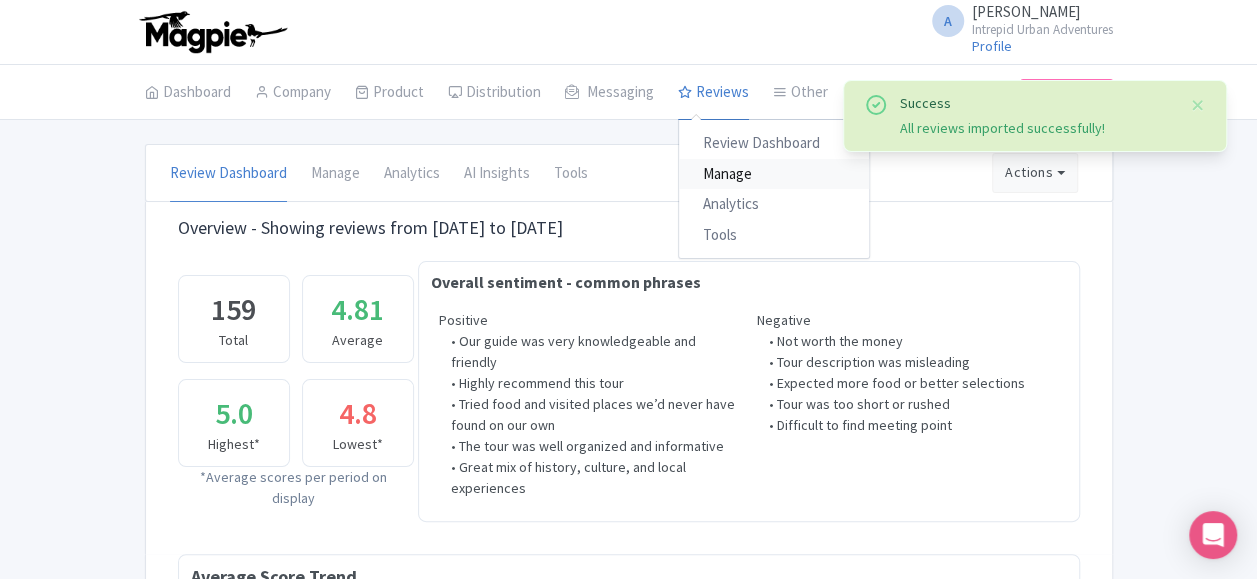 click on "Manage" at bounding box center (774, 174) 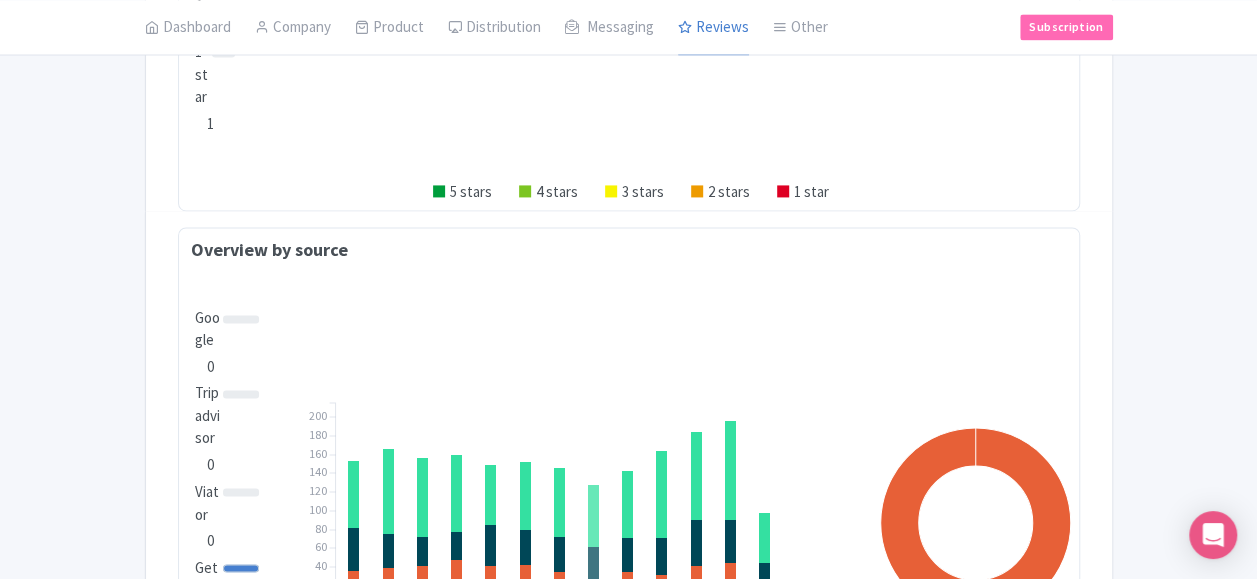 scroll, scrollTop: 1589, scrollLeft: 0, axis: vertical 